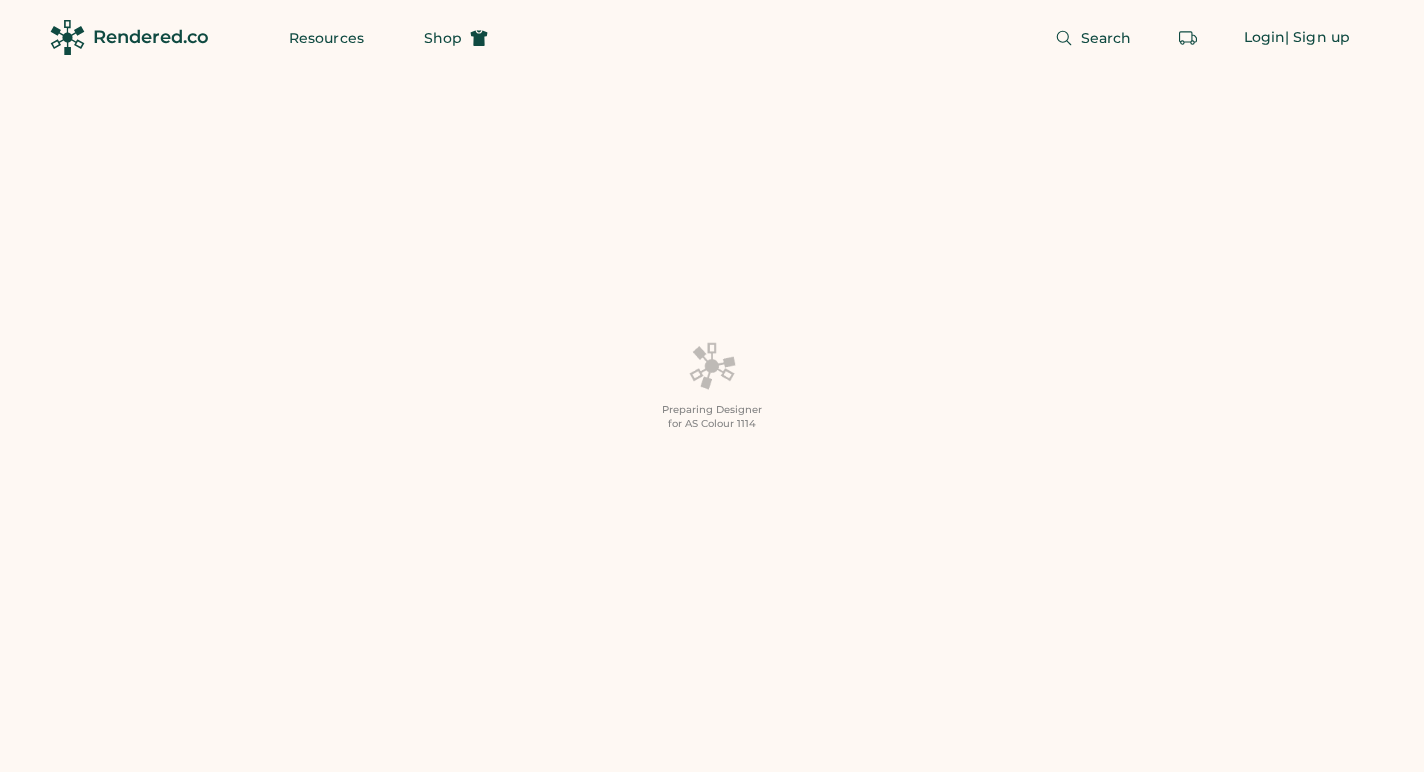 scroll, scrollTop: 0, scrollLeft: 0, axis: both 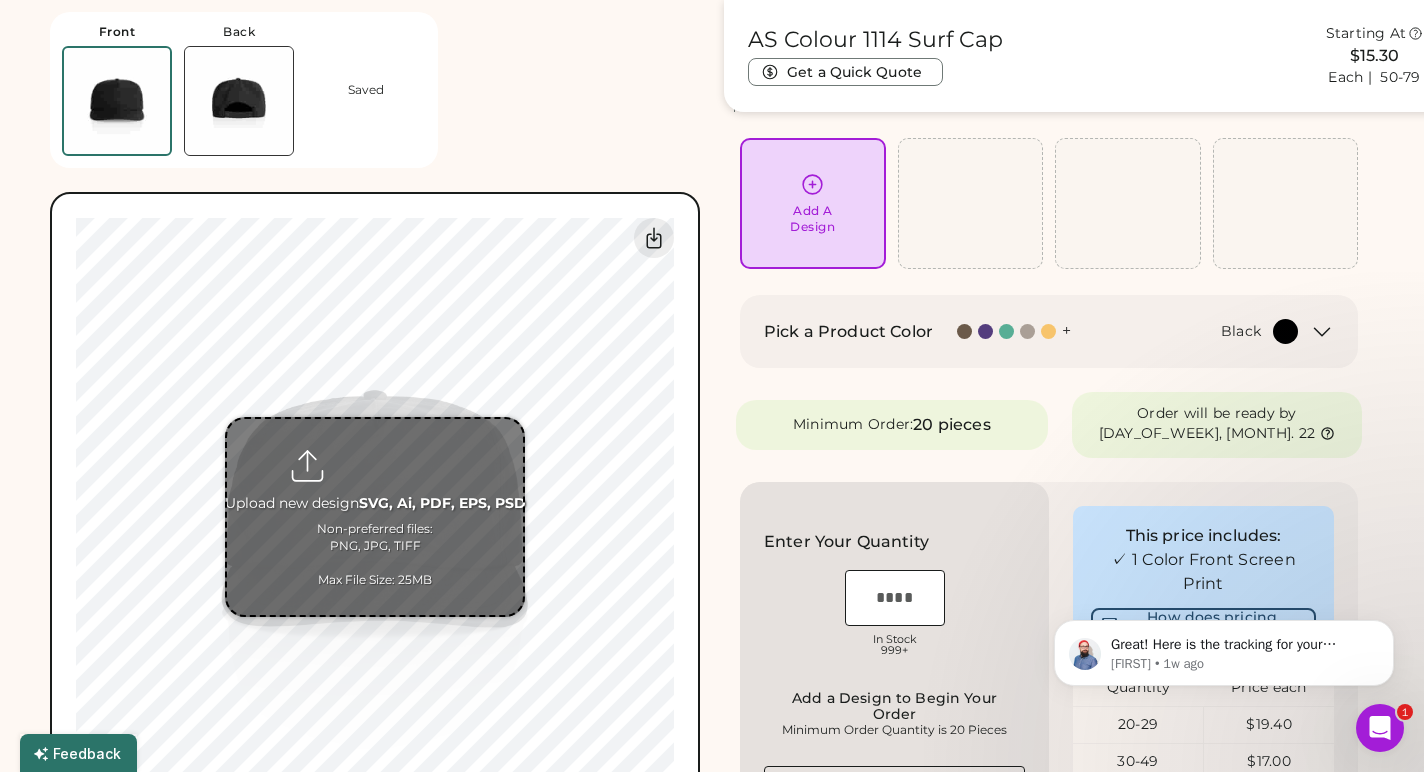 click at bounding box center (375, 517) 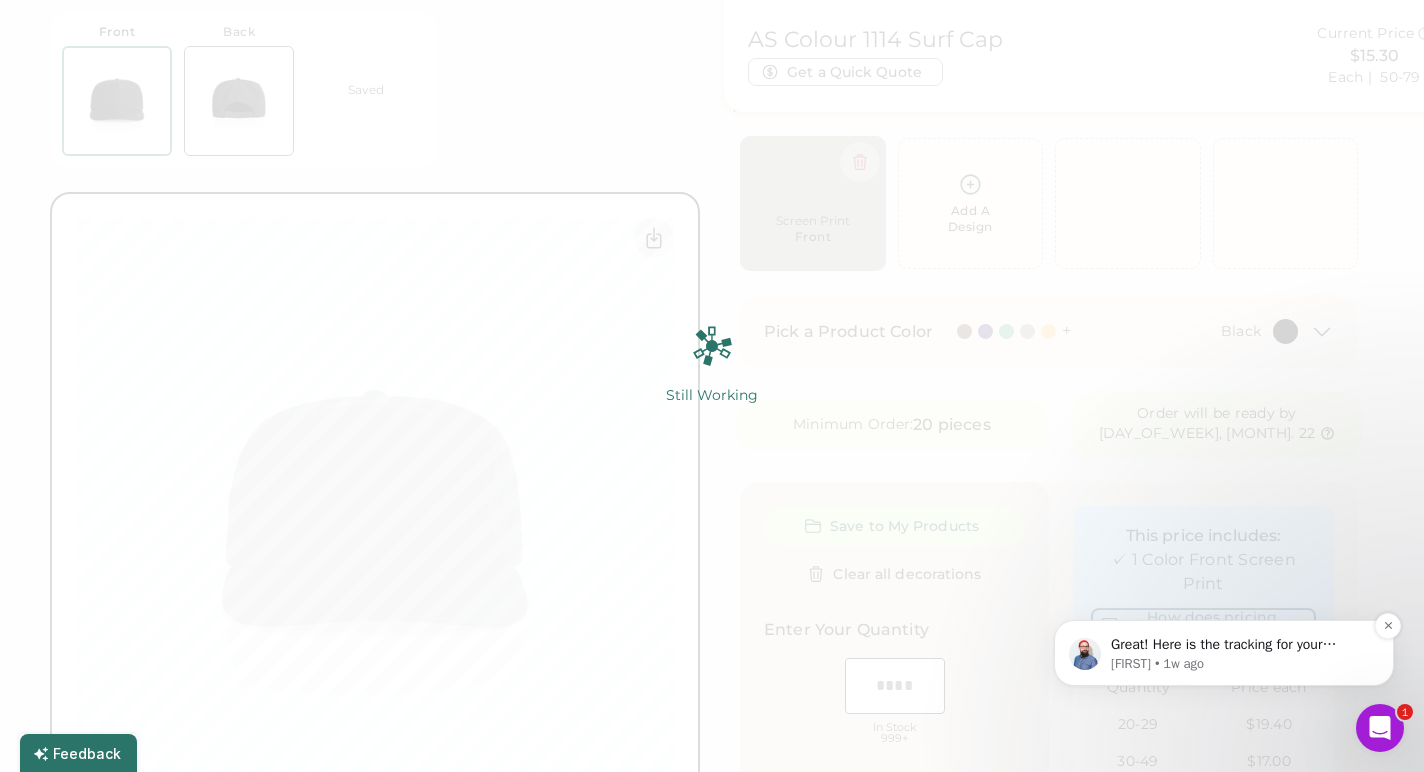 click on "Great! Here is the tracking for your samples: https://www.ups.com/track?track=yes&amp;trackNums=1Z9V02V20378820101 Let me know if there is anything else I can do for you." at bounding box center (1240, 645) 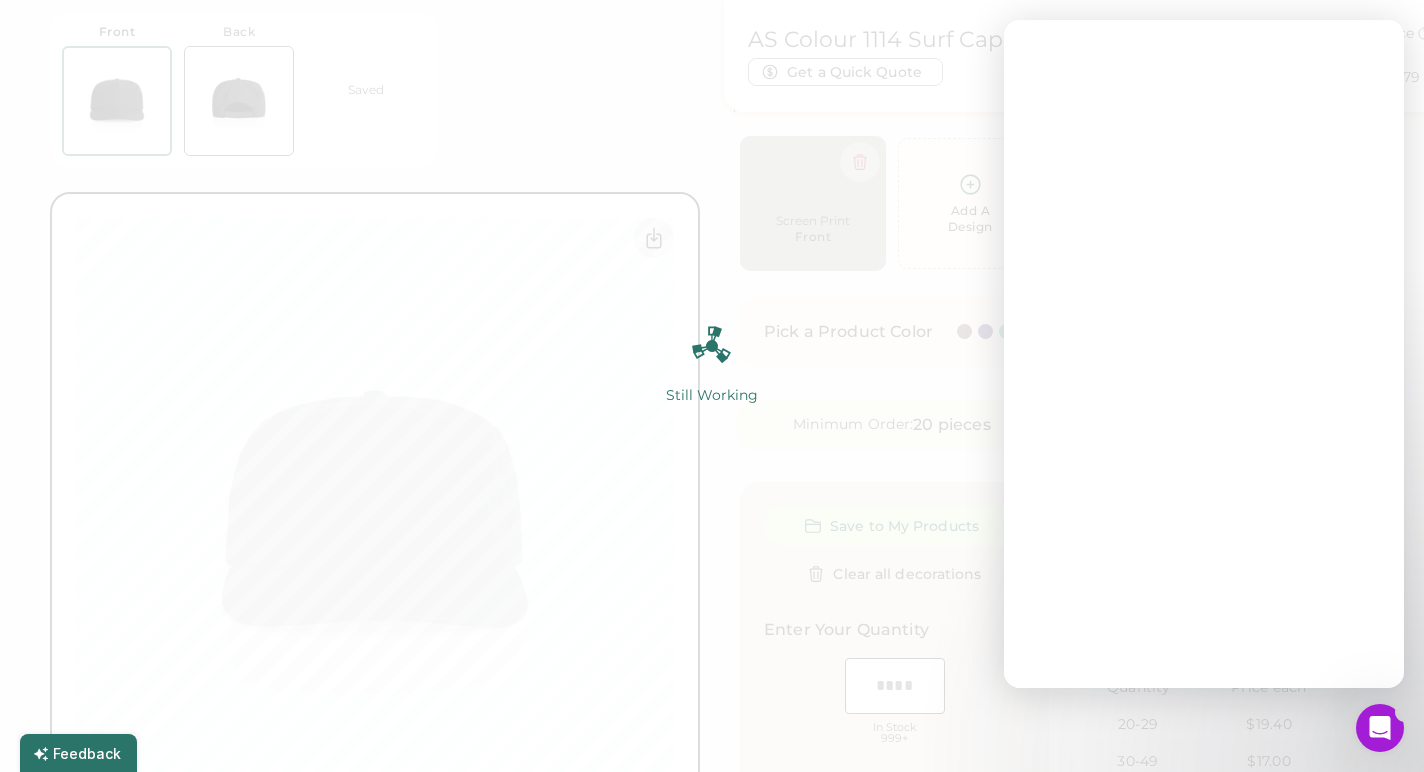 scroll, scrollTop: 0, scrollLeft: 0, axis: both 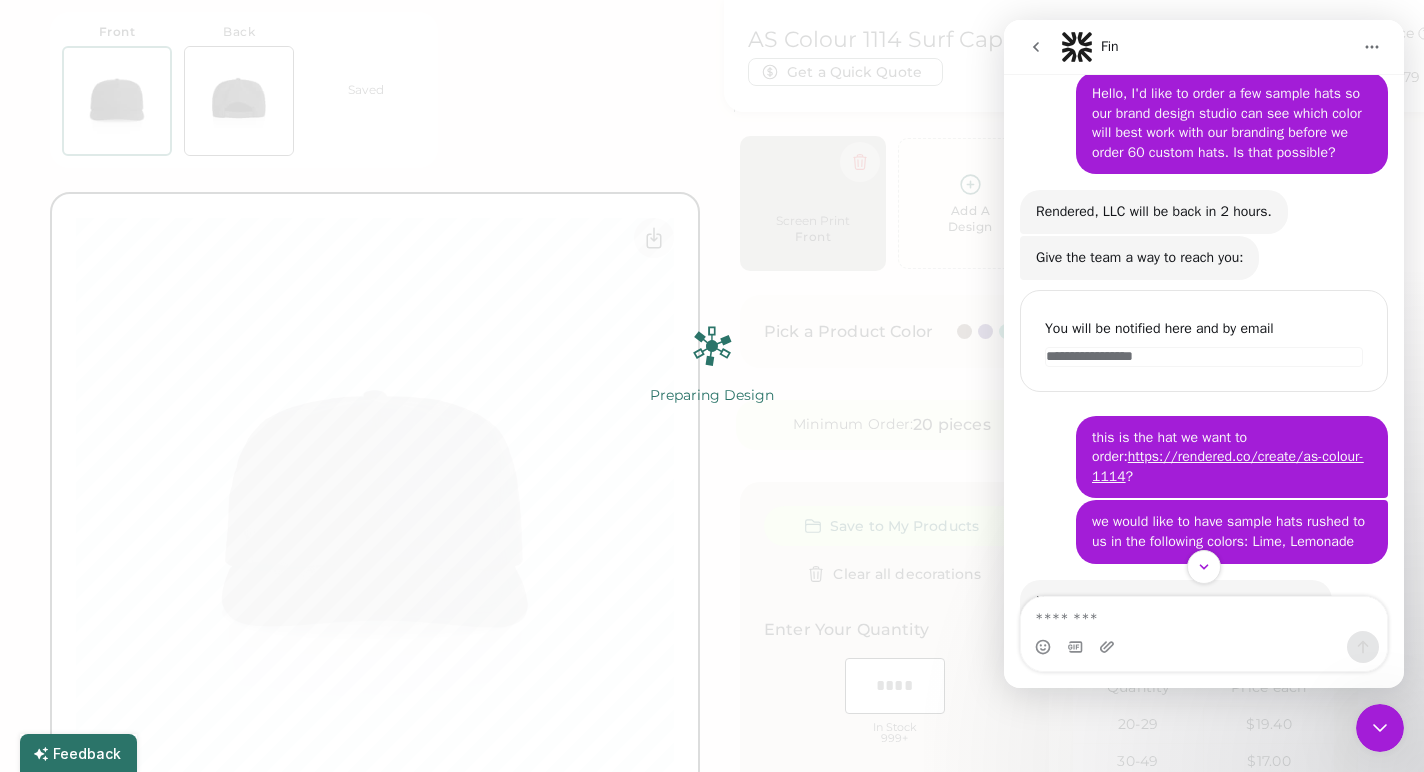 click at bounding box center [1204, 614] 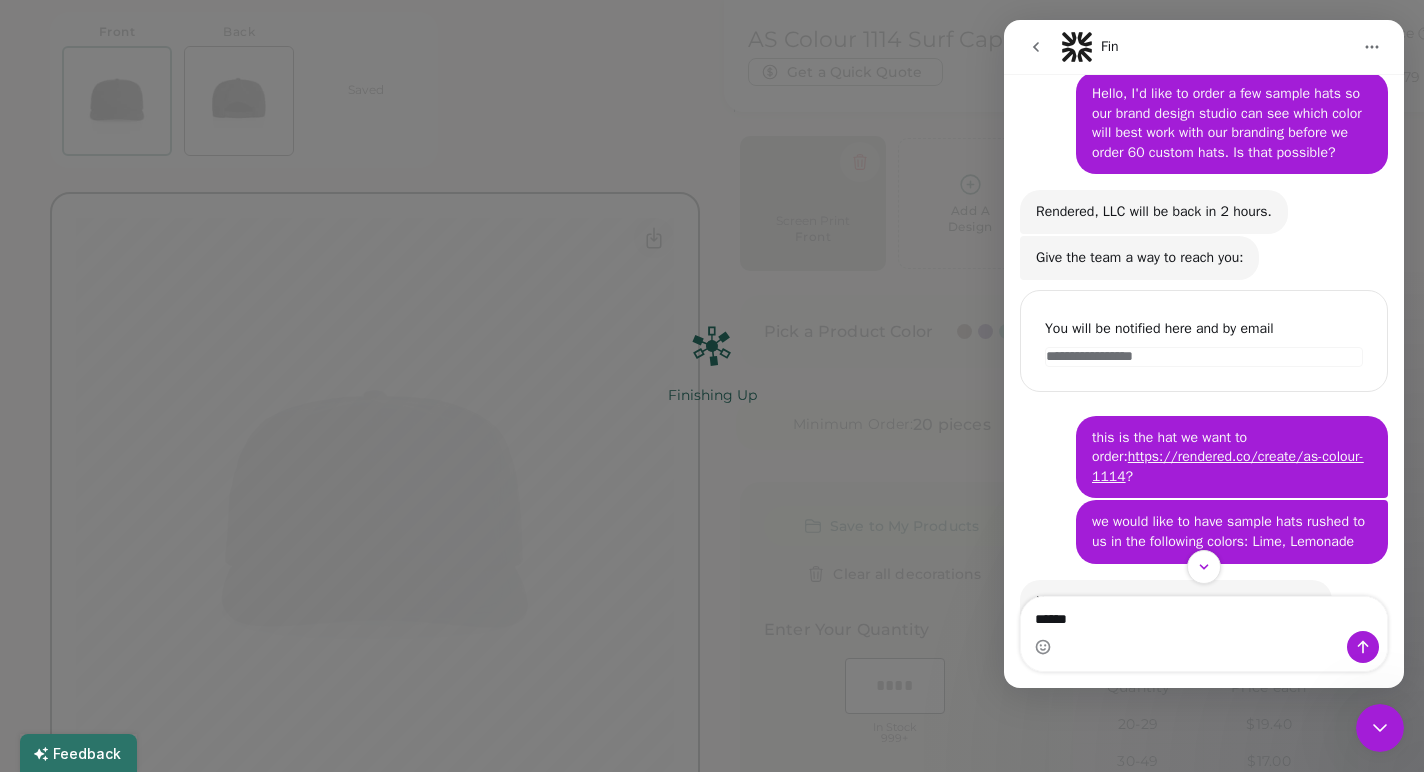 type on "******" 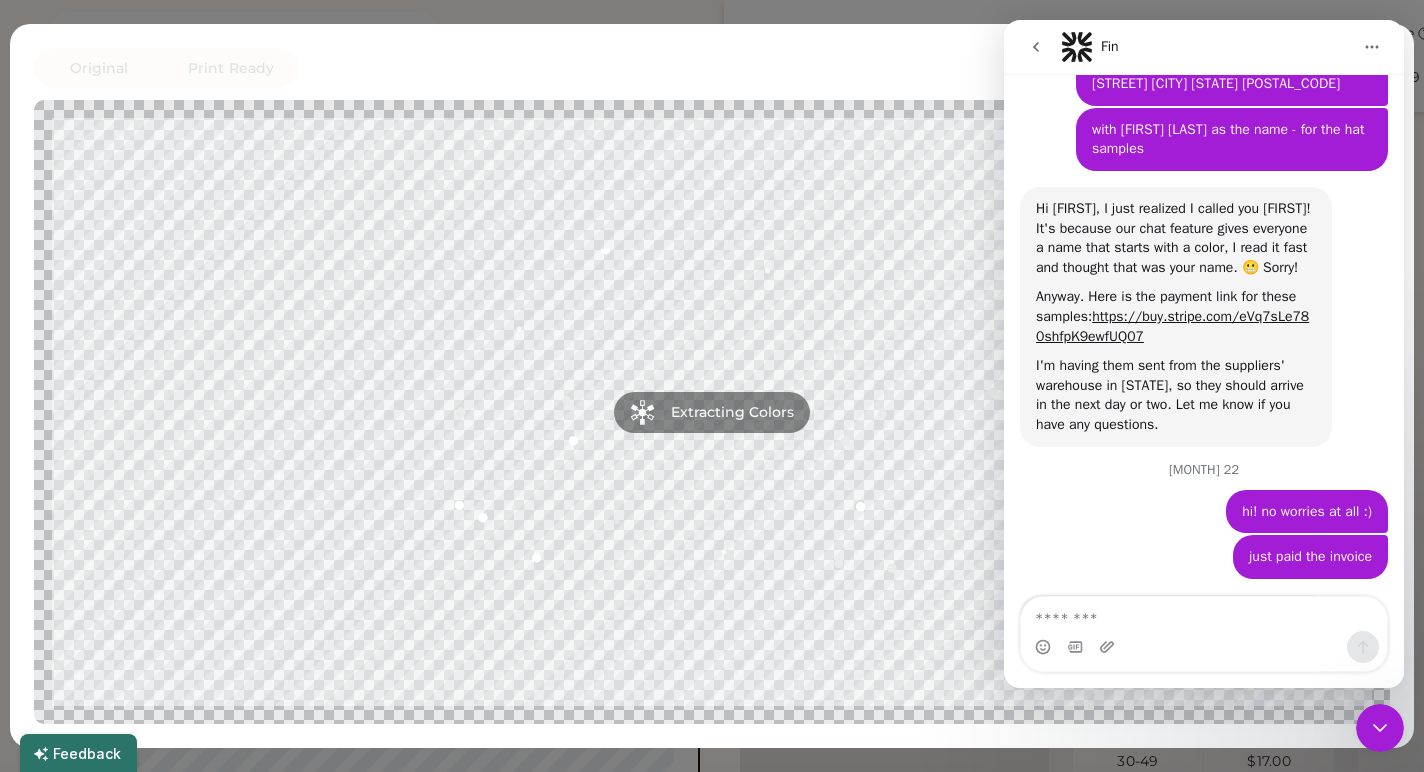 scroll, scrollTop: 1626, scrollLeft: 0, axis: vertical 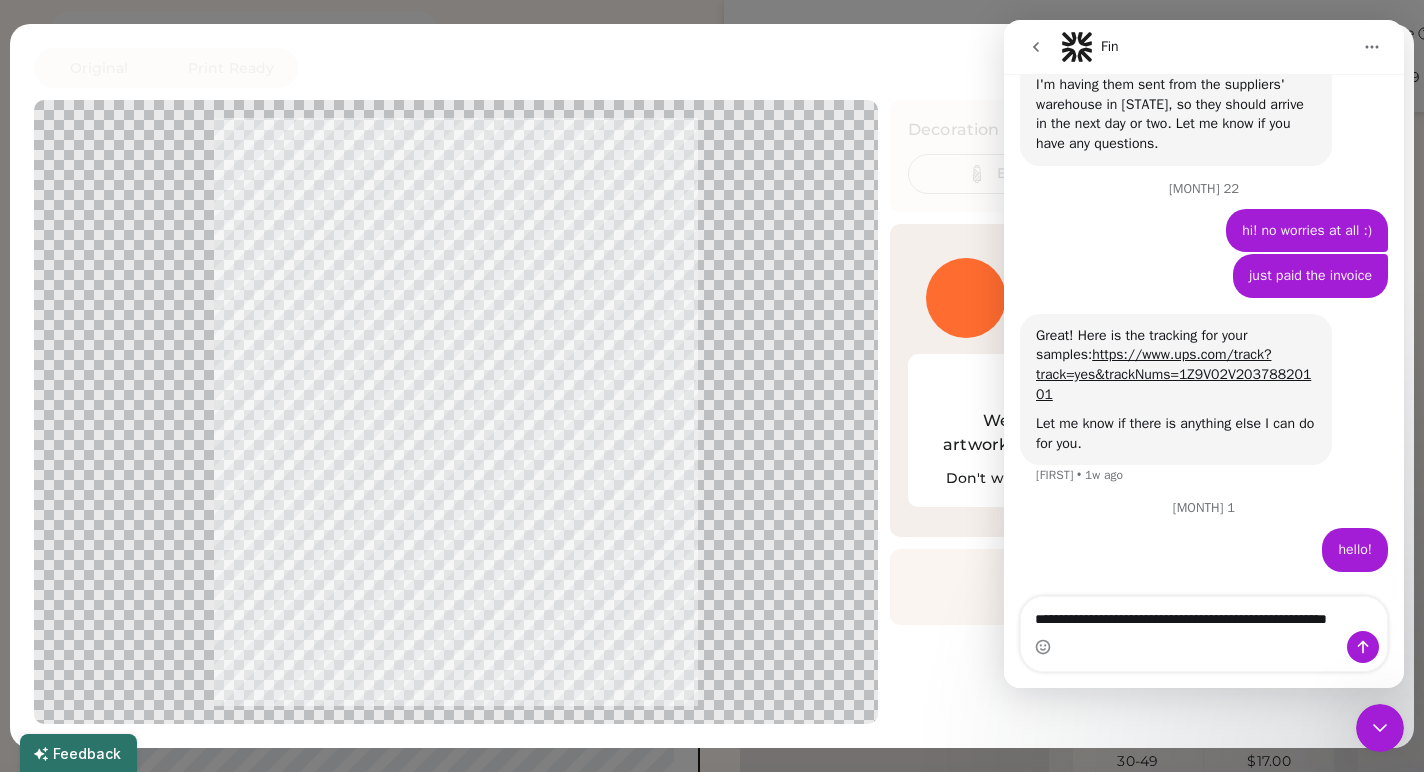 type on "**********" 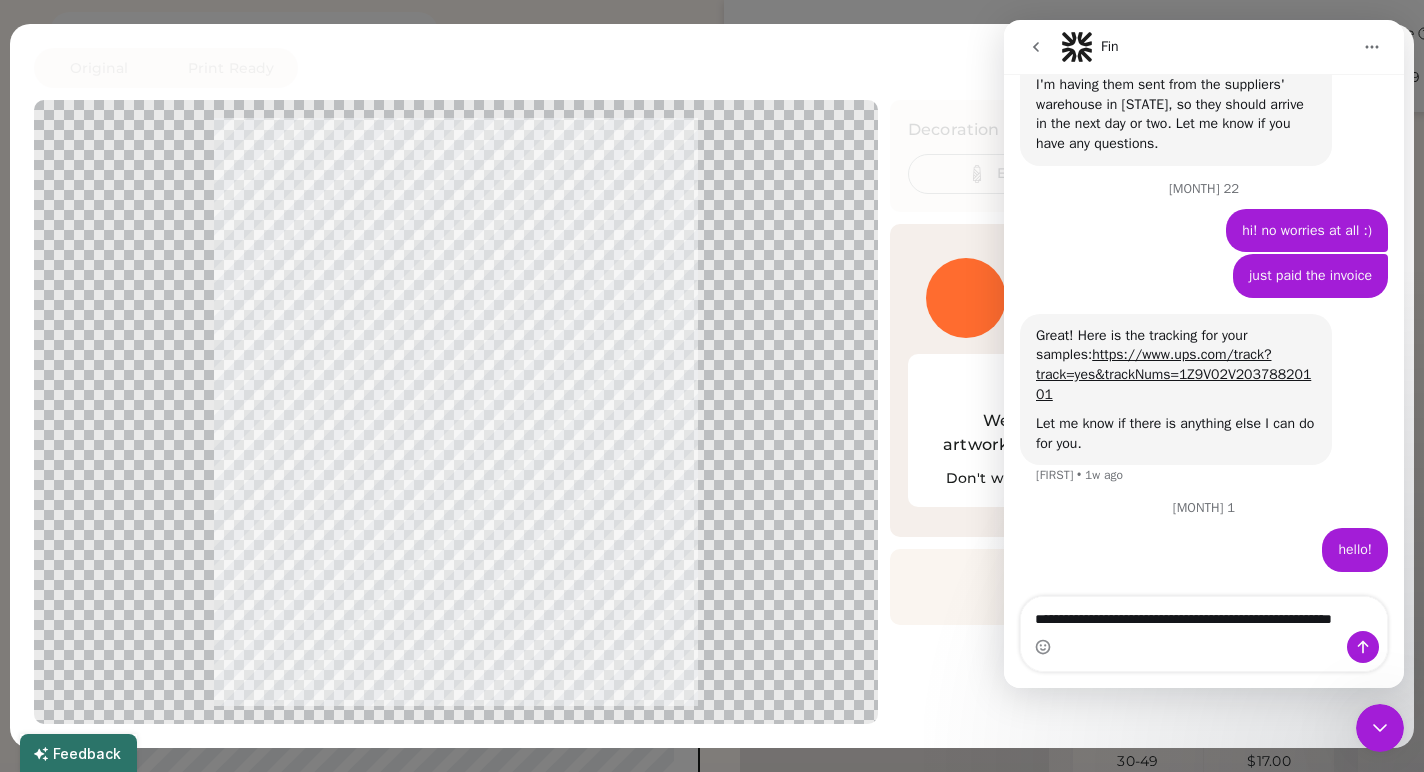 type 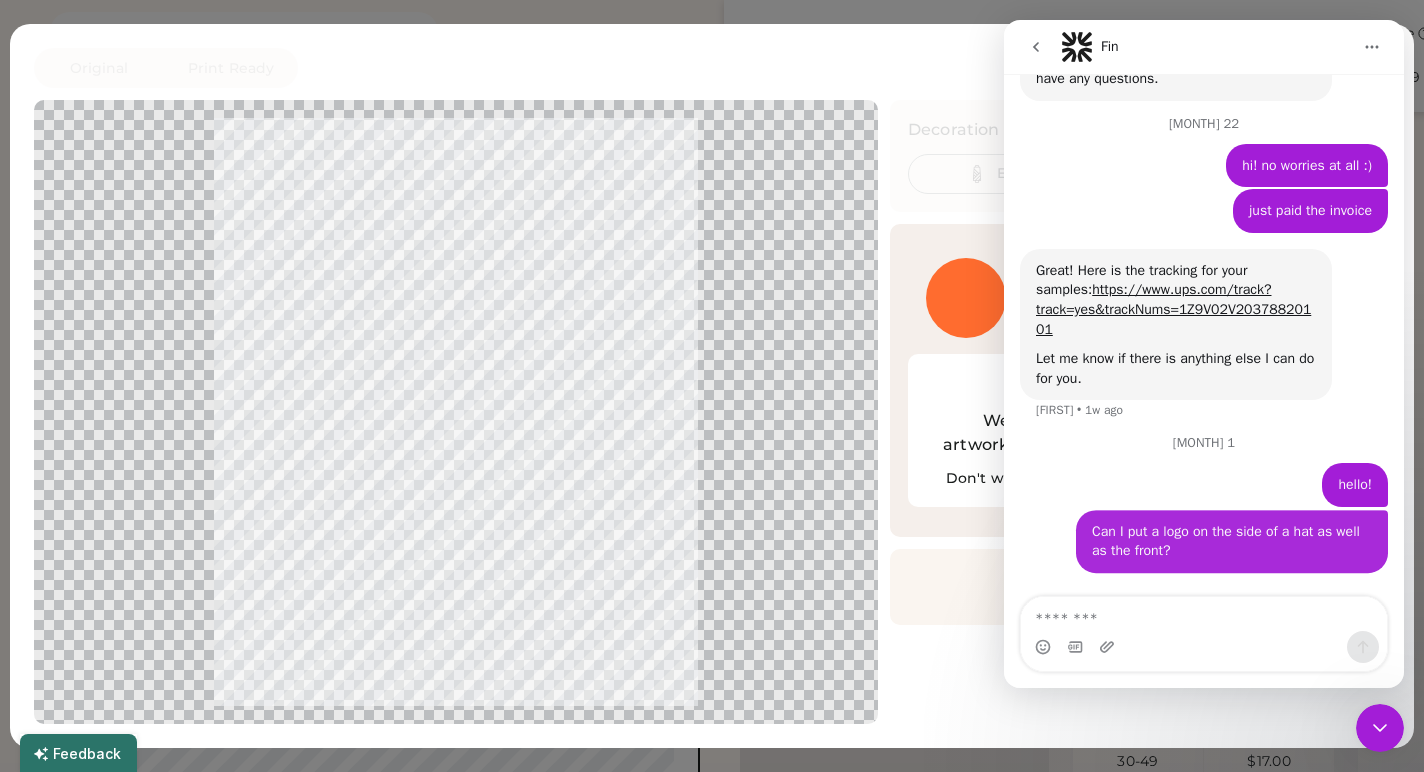 scroll, scrollTop: 1692, scrollLeft: 0, axis: vertical 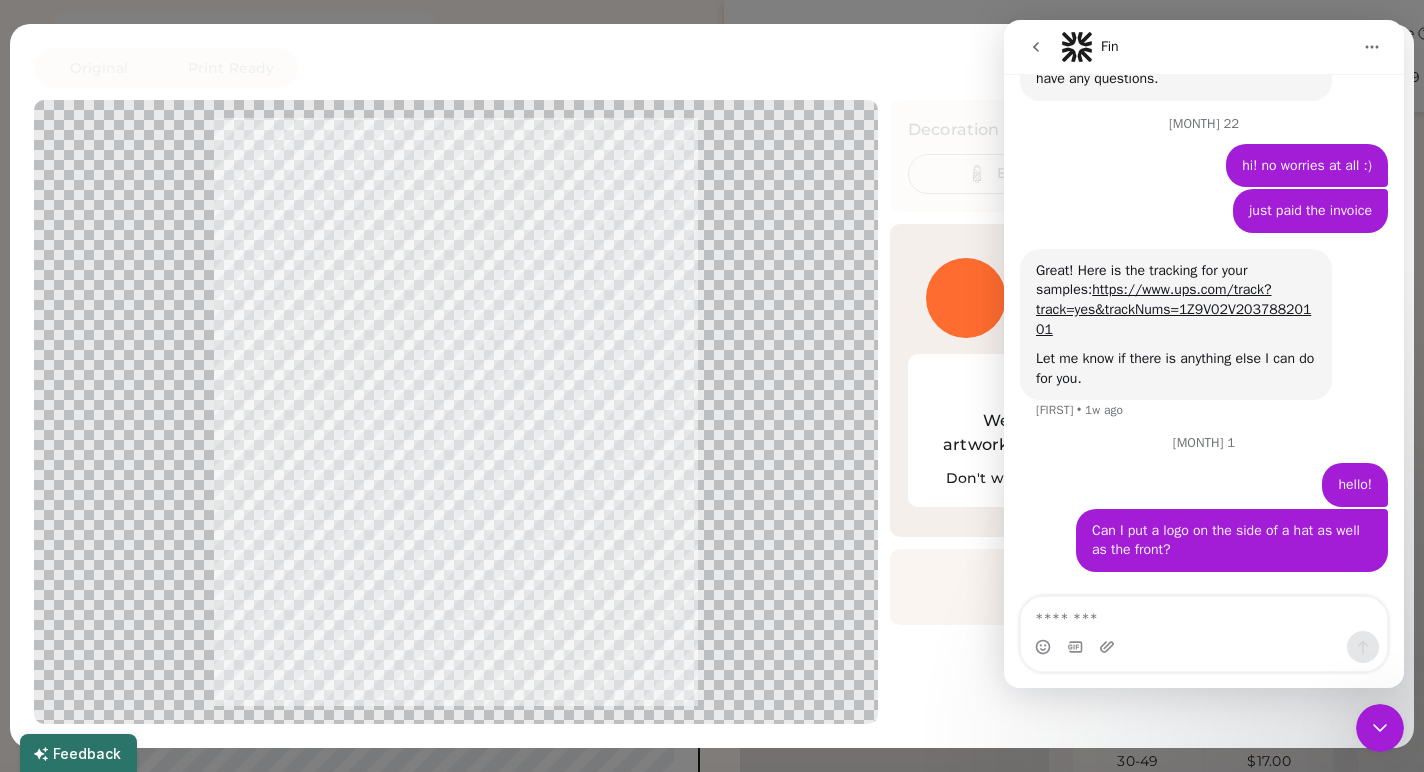 click on "Decoration Type" at bounding box center (975, 130) 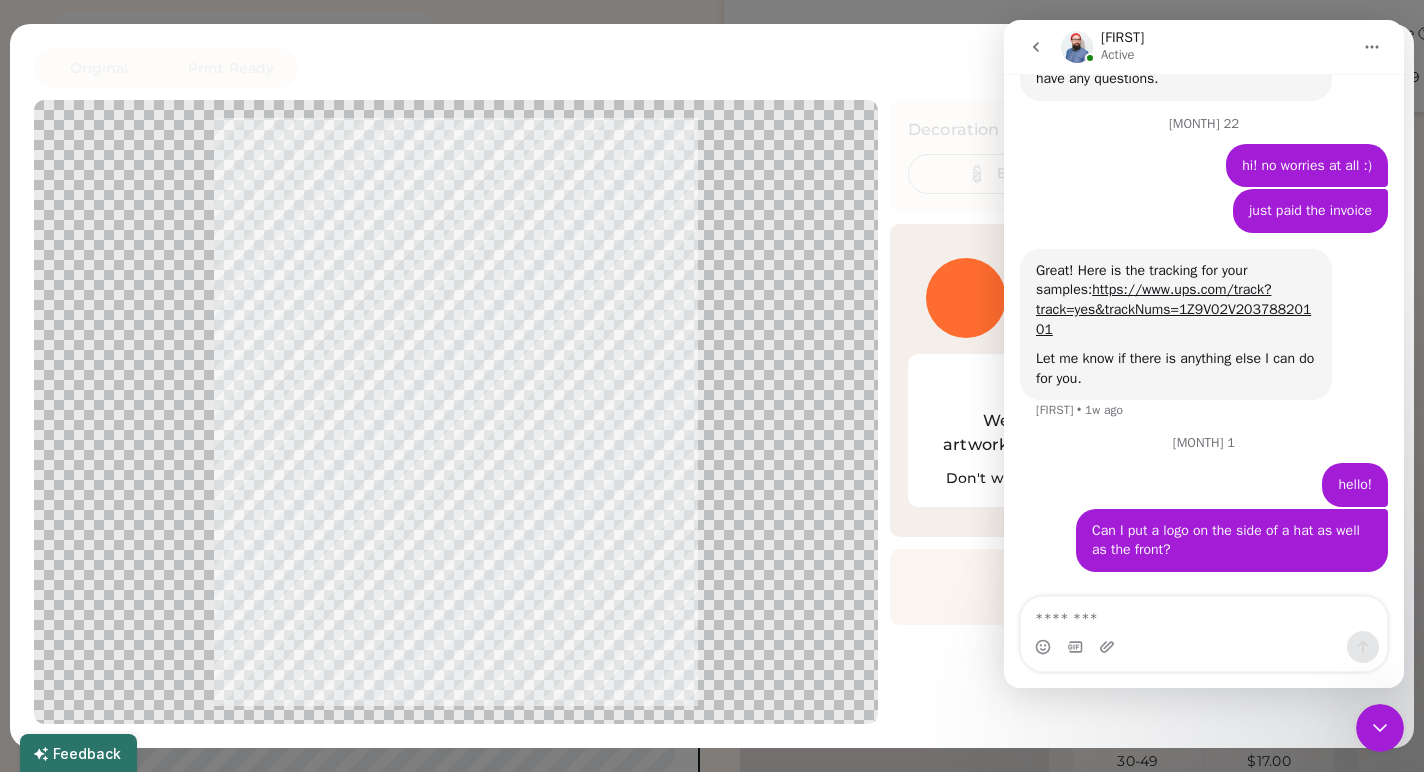 click on "Nate Active" at bounding box center (1206, 47) 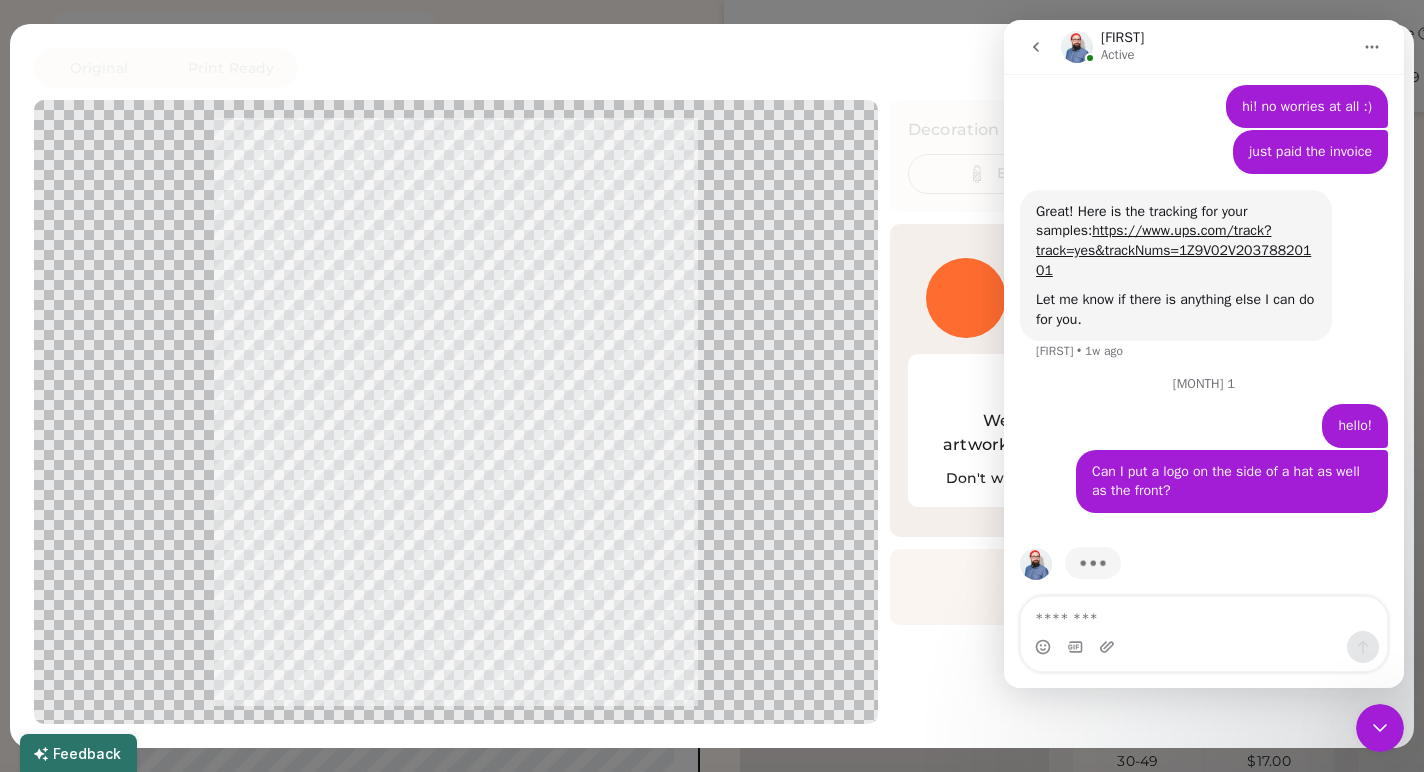scroll, scrollTop: 1769, scrollLeft: 0, axis: vertical 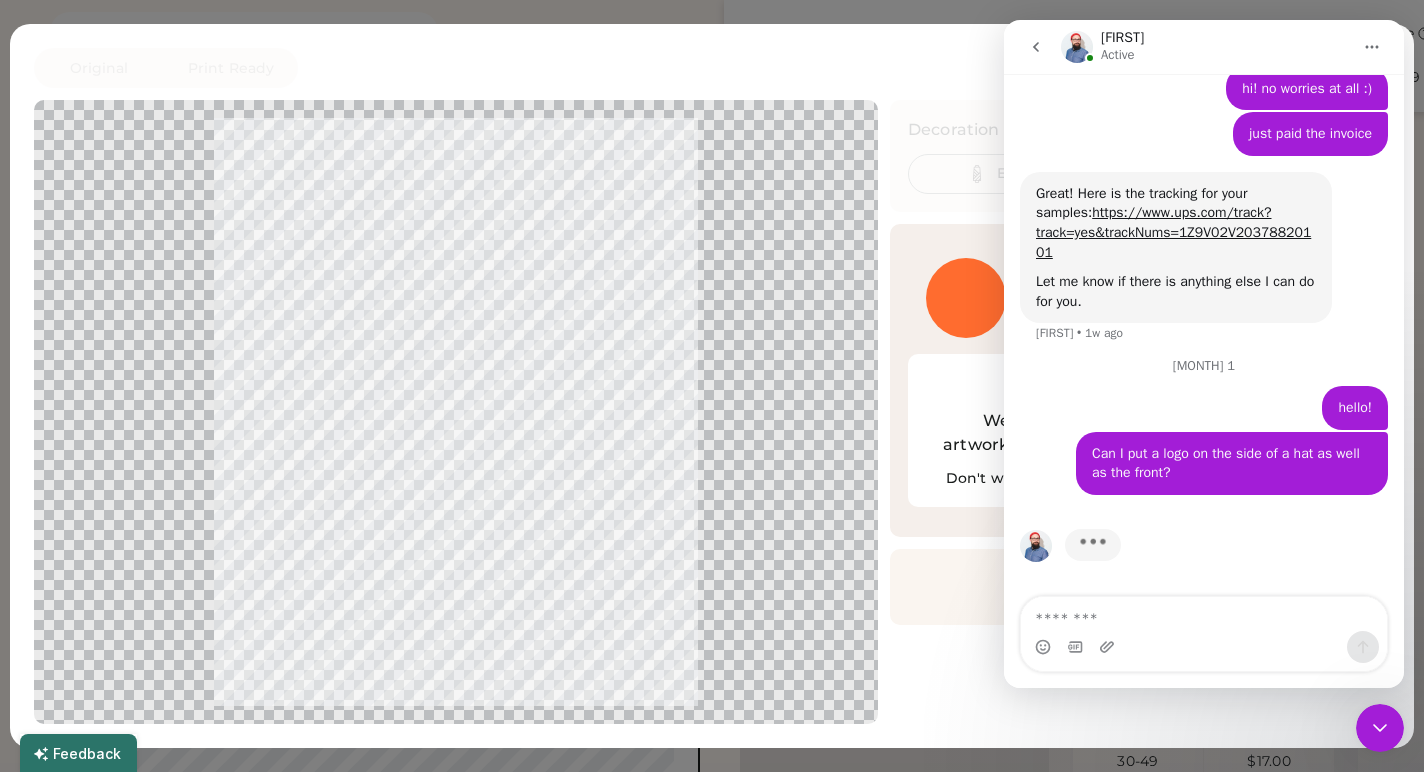 click on "Original Print Ready" at bounding box center (648, 68) 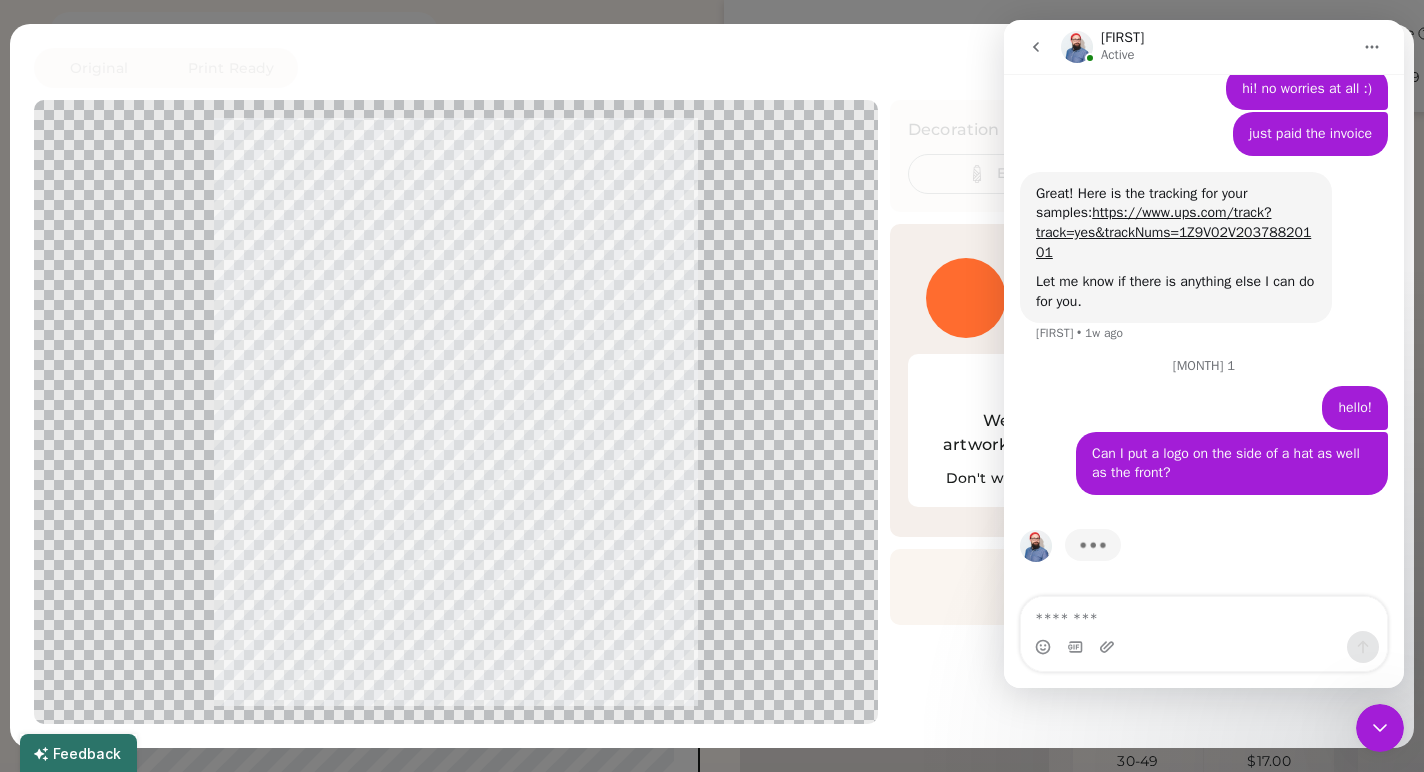 click 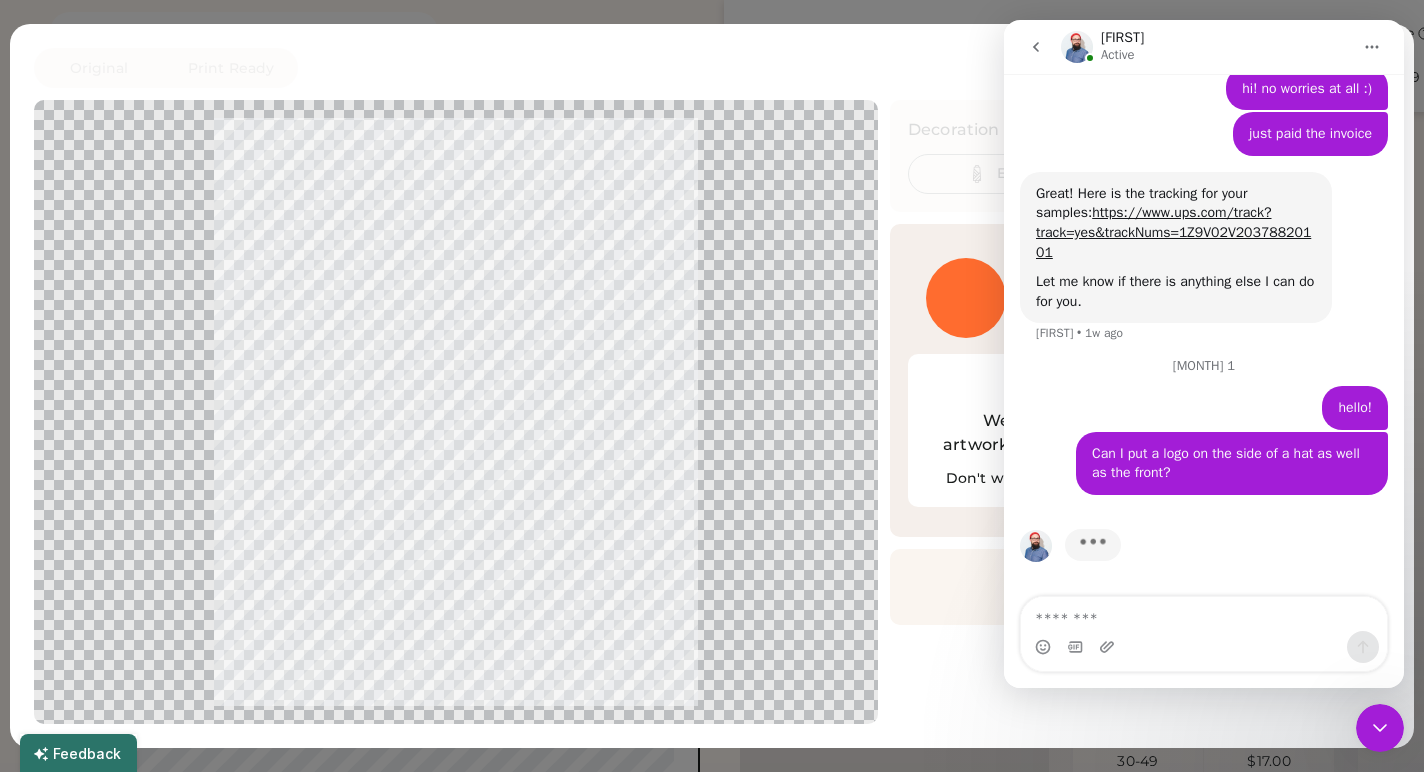 scroll, scrollTop: 0, scrollLeft: 0, axis: both 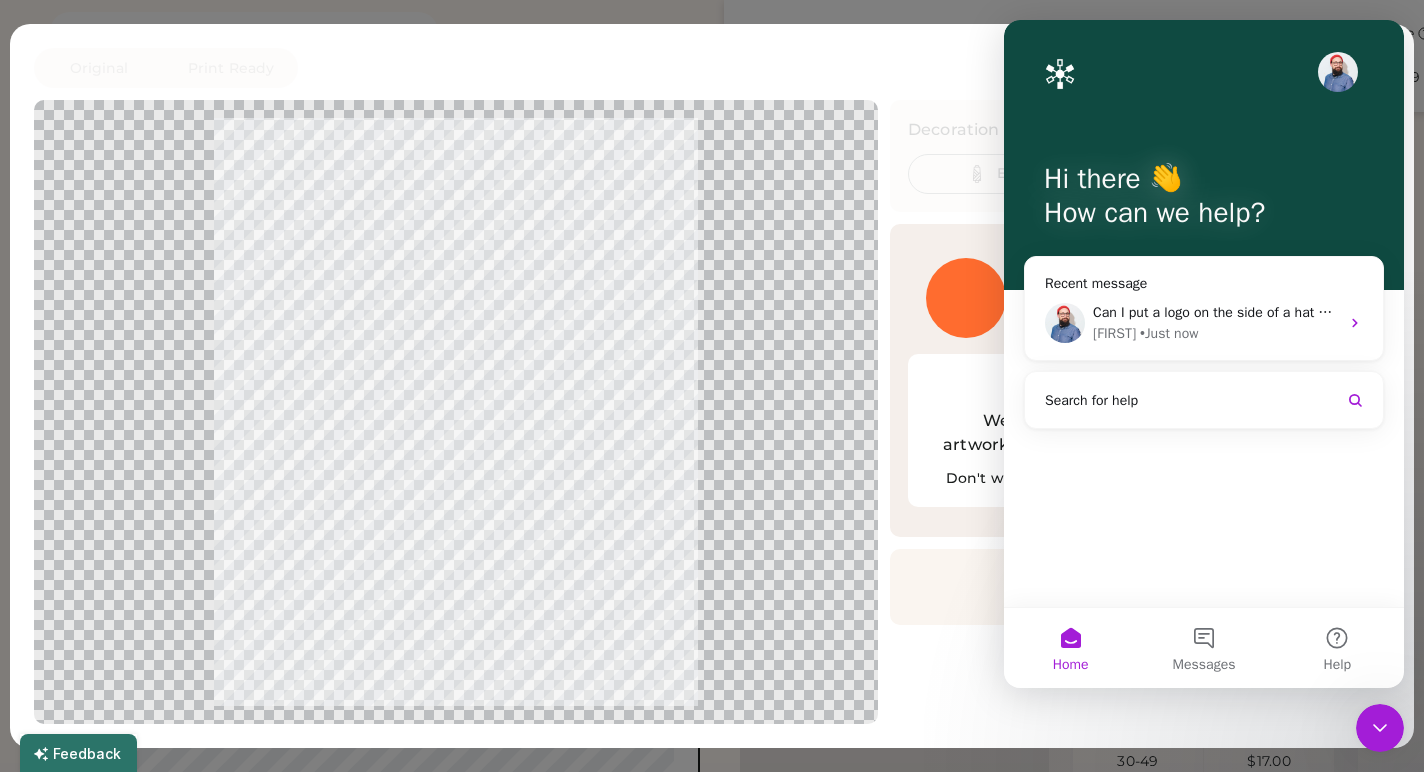click 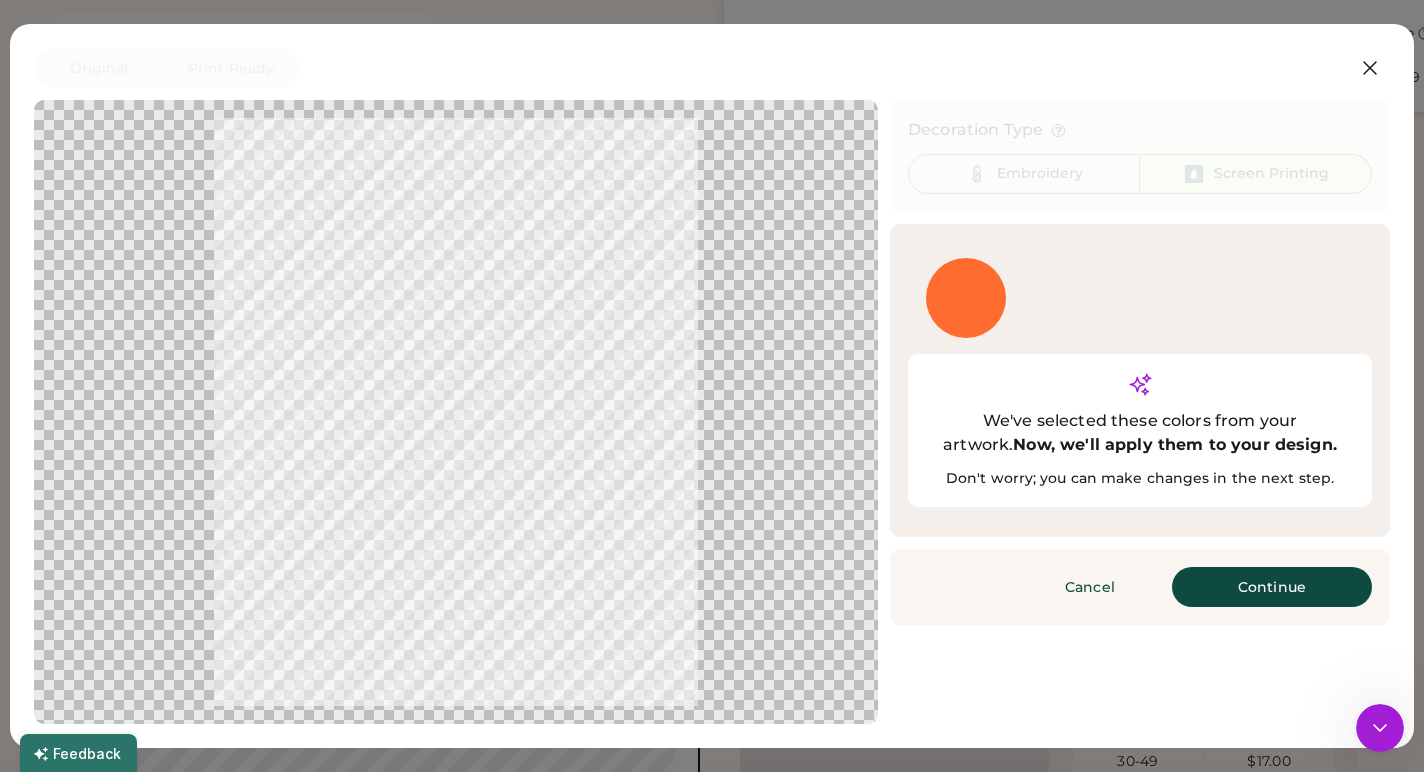 scroll, scrollTop: 0, scrollLeft: 0, axis: both 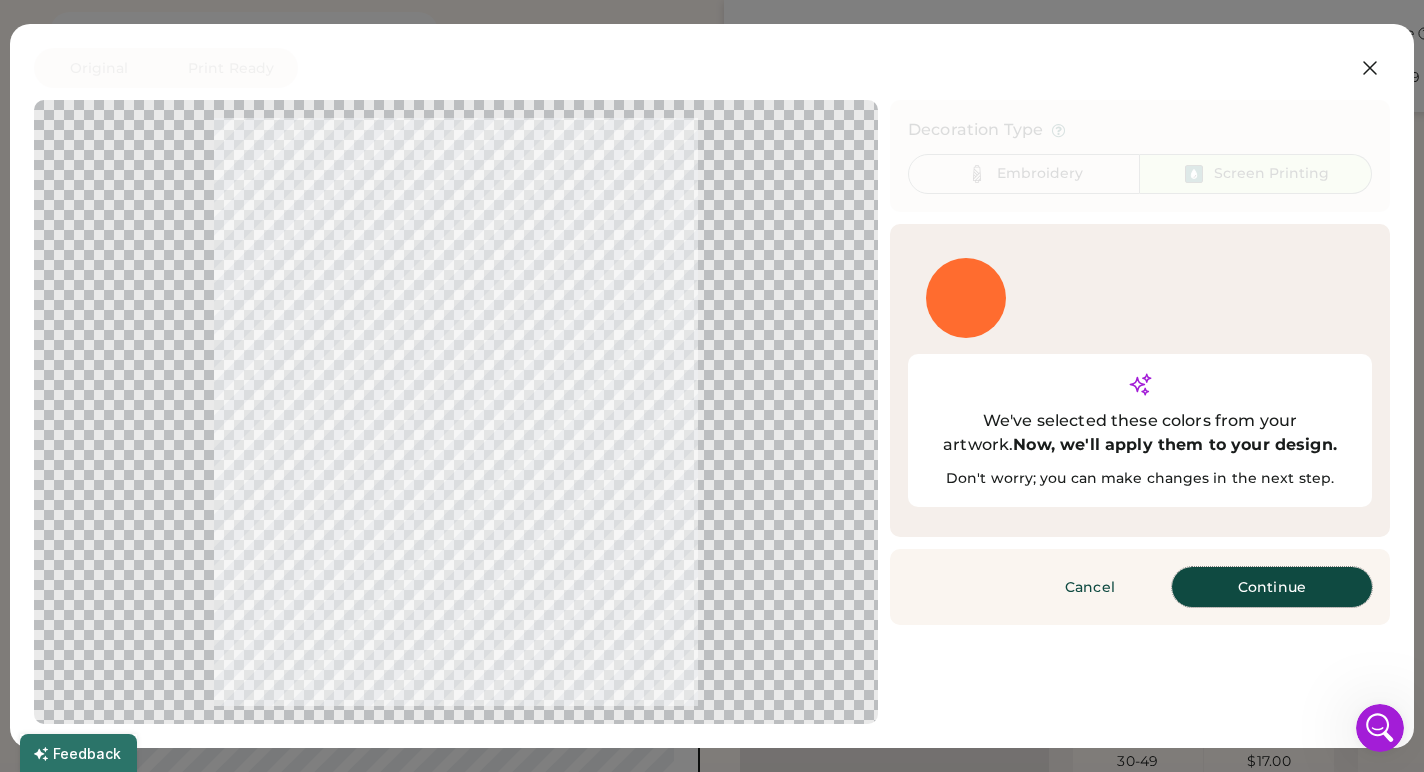 click on "Continue" at bounding box center (1272, 587) 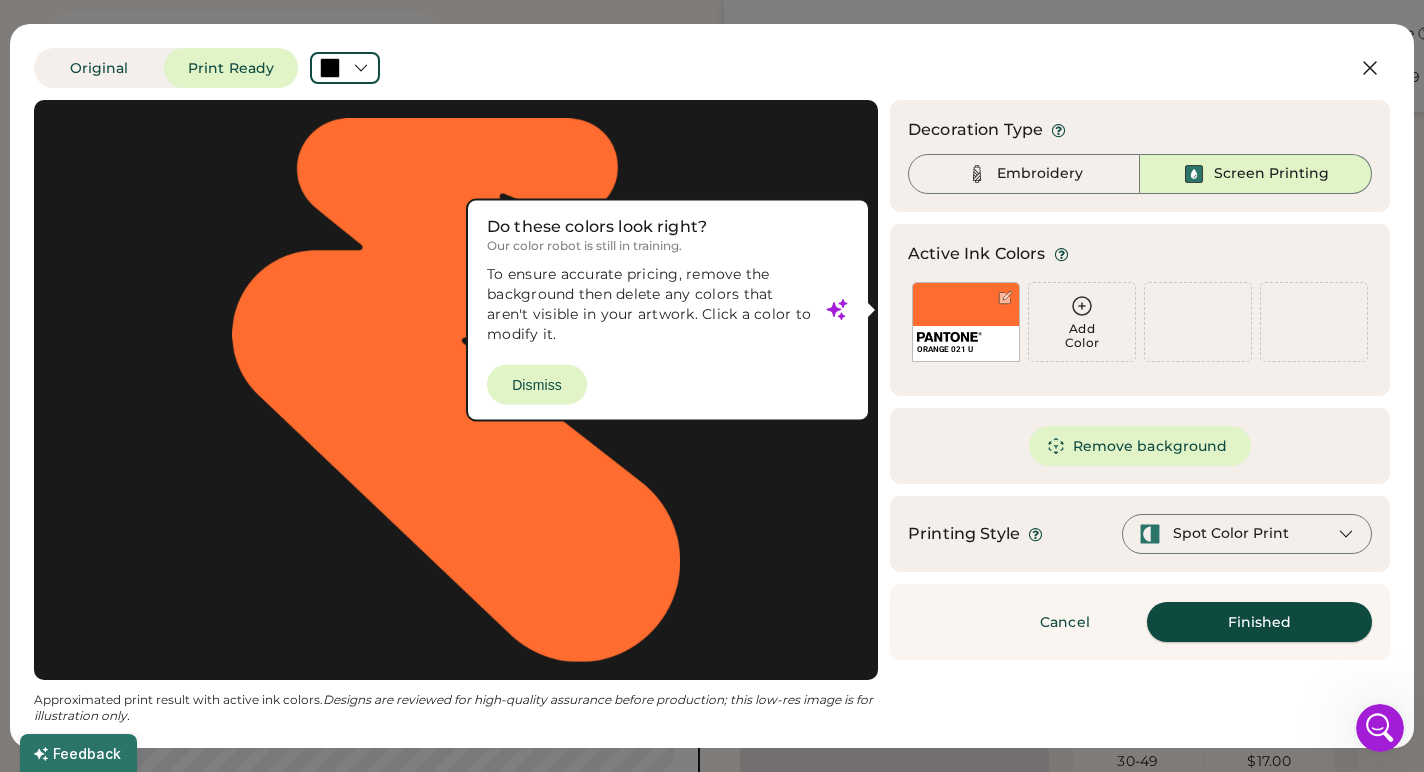 click on "Finished" at bounding box center [1259, 622] 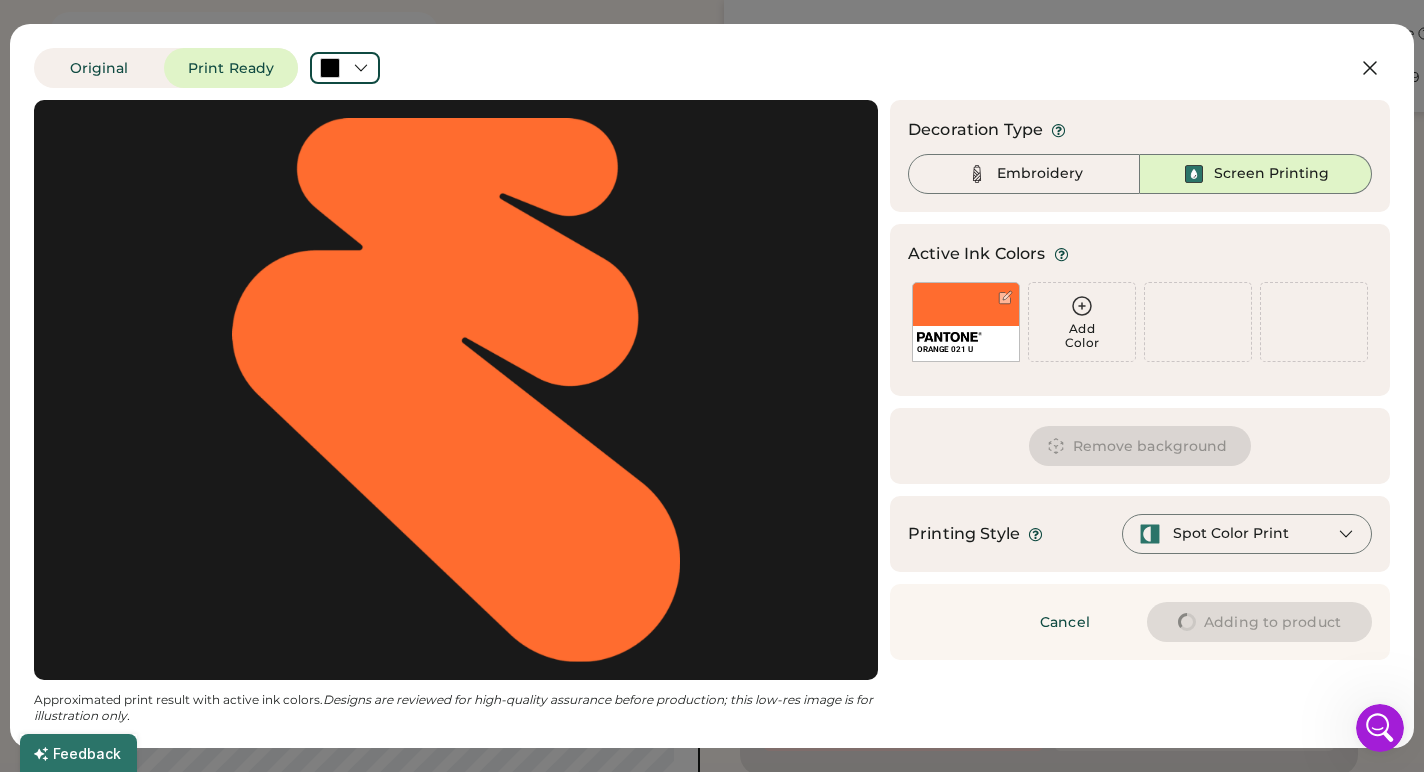 type on "****" 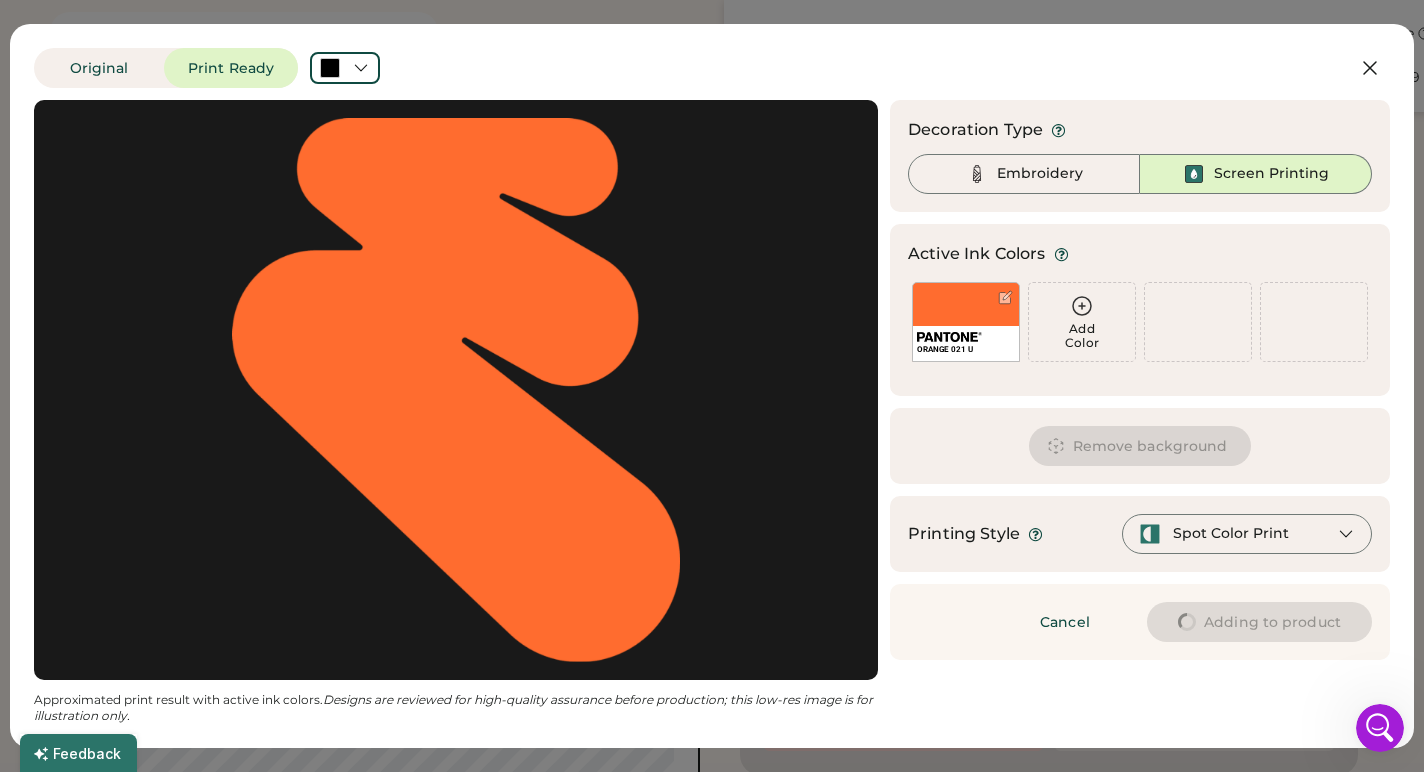 type on "****" 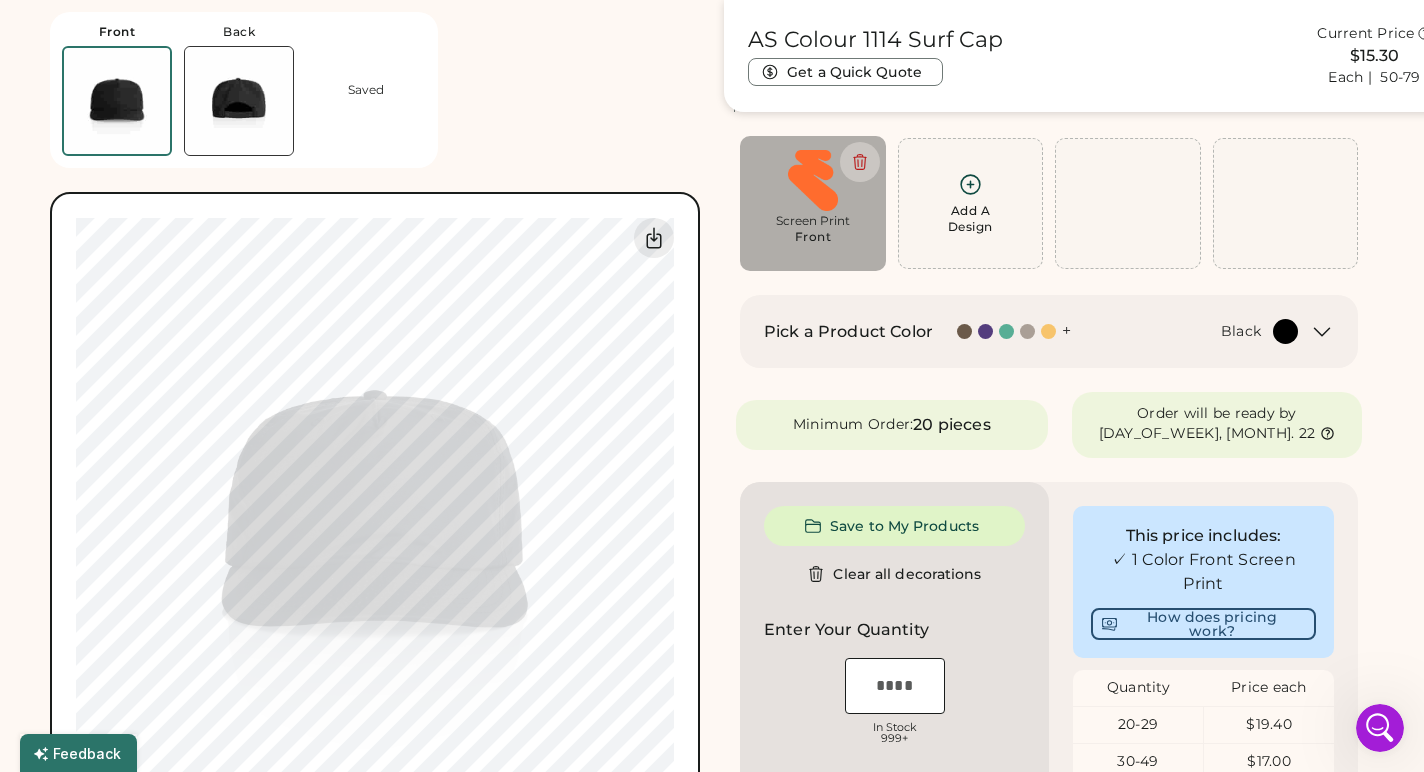 type on "****" 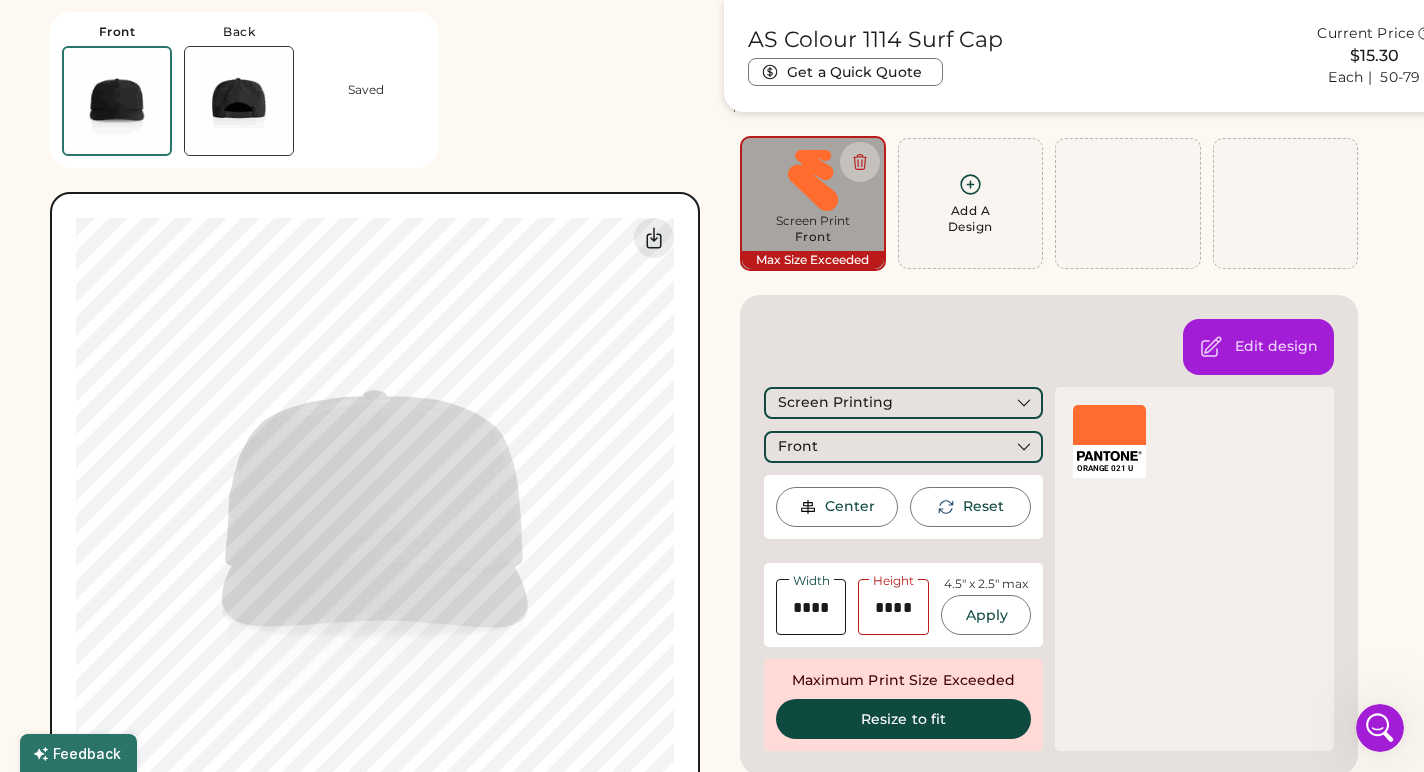 scroll, scrollTop: 0, scrollLeft: 0, axis: both 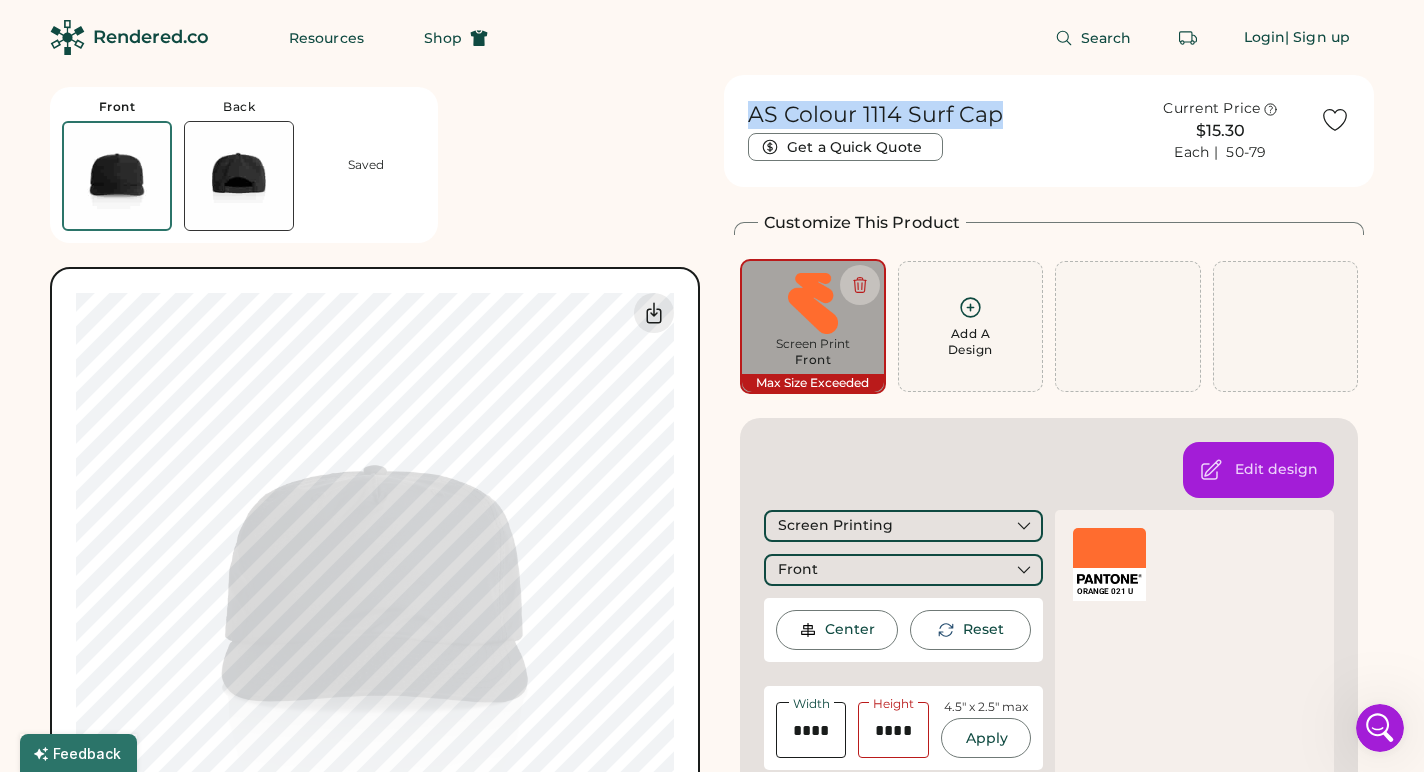 drag, startPoint x: 999, startPoint y: 116, endPoint x: 743, endPoint y: 120, distance: 256.03125 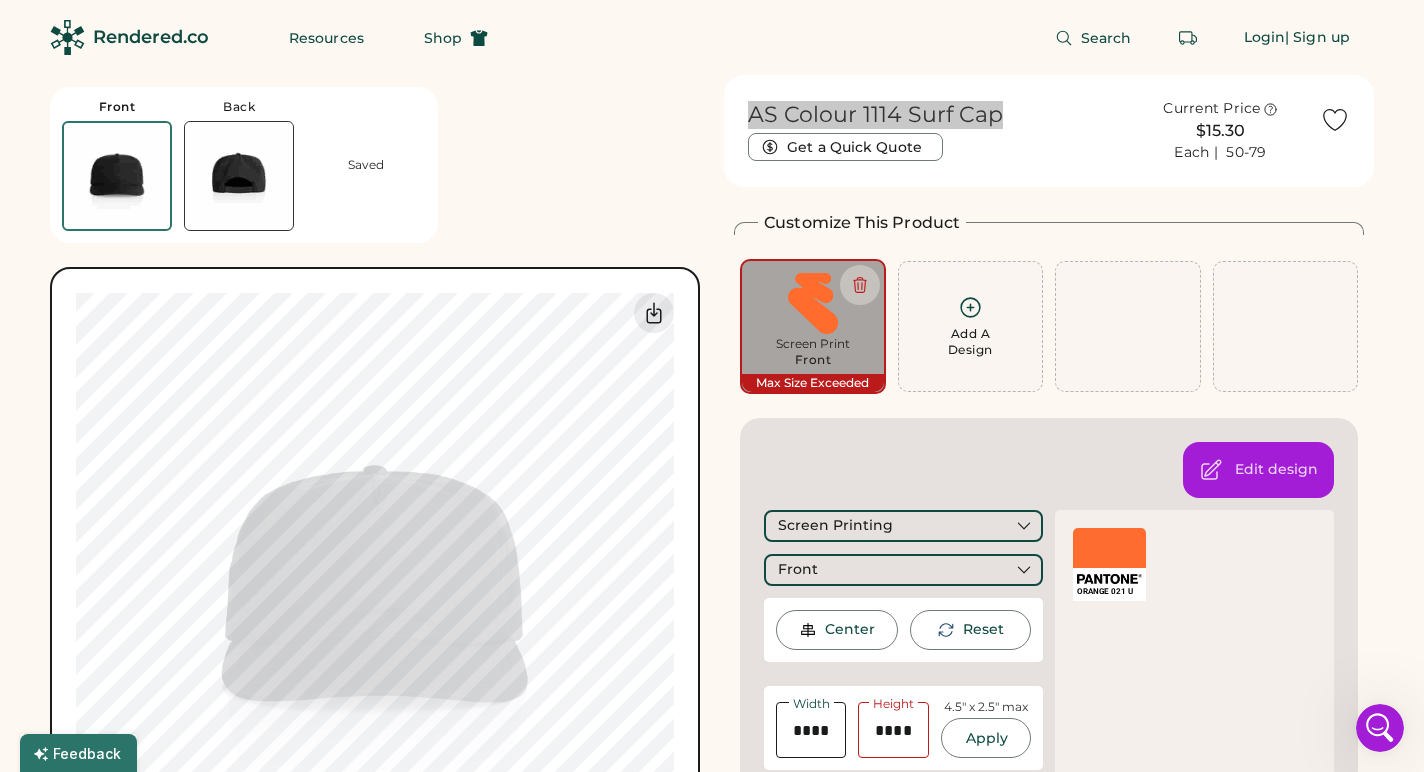 click at bounding box center [1380, 728] 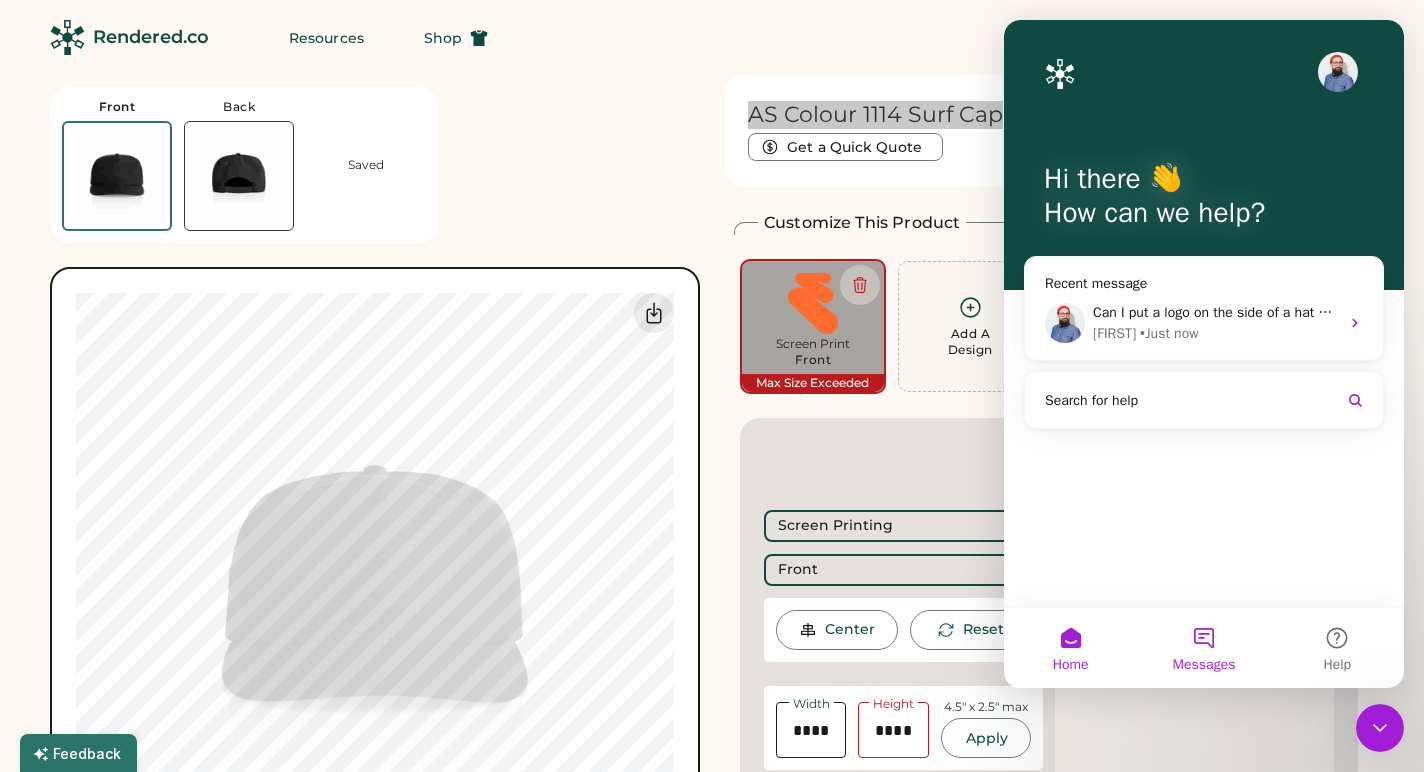 click on "Messages" at bounding box center (1203, 648) 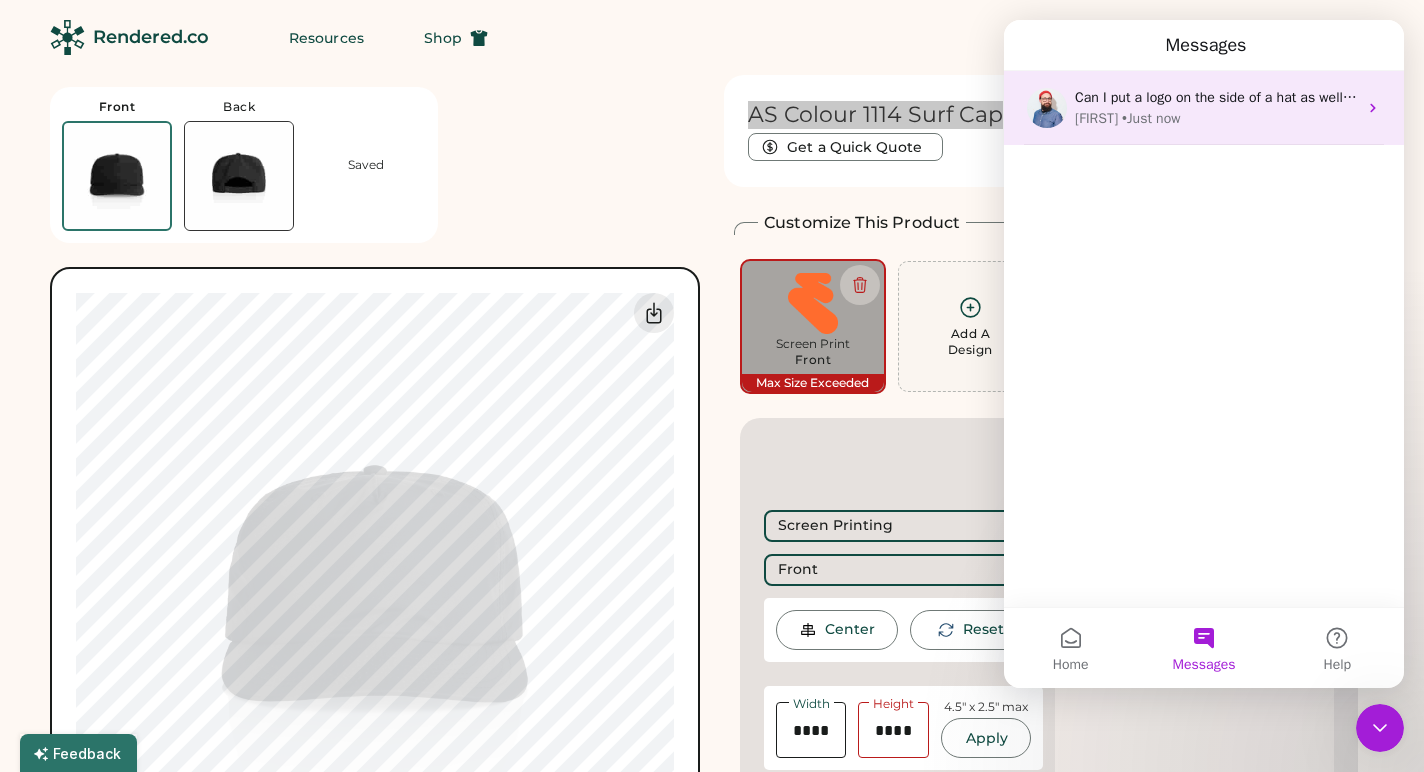 click on "Can I put a logo on the side of a hat as well as the front?" at bounding box center [1250, 97] 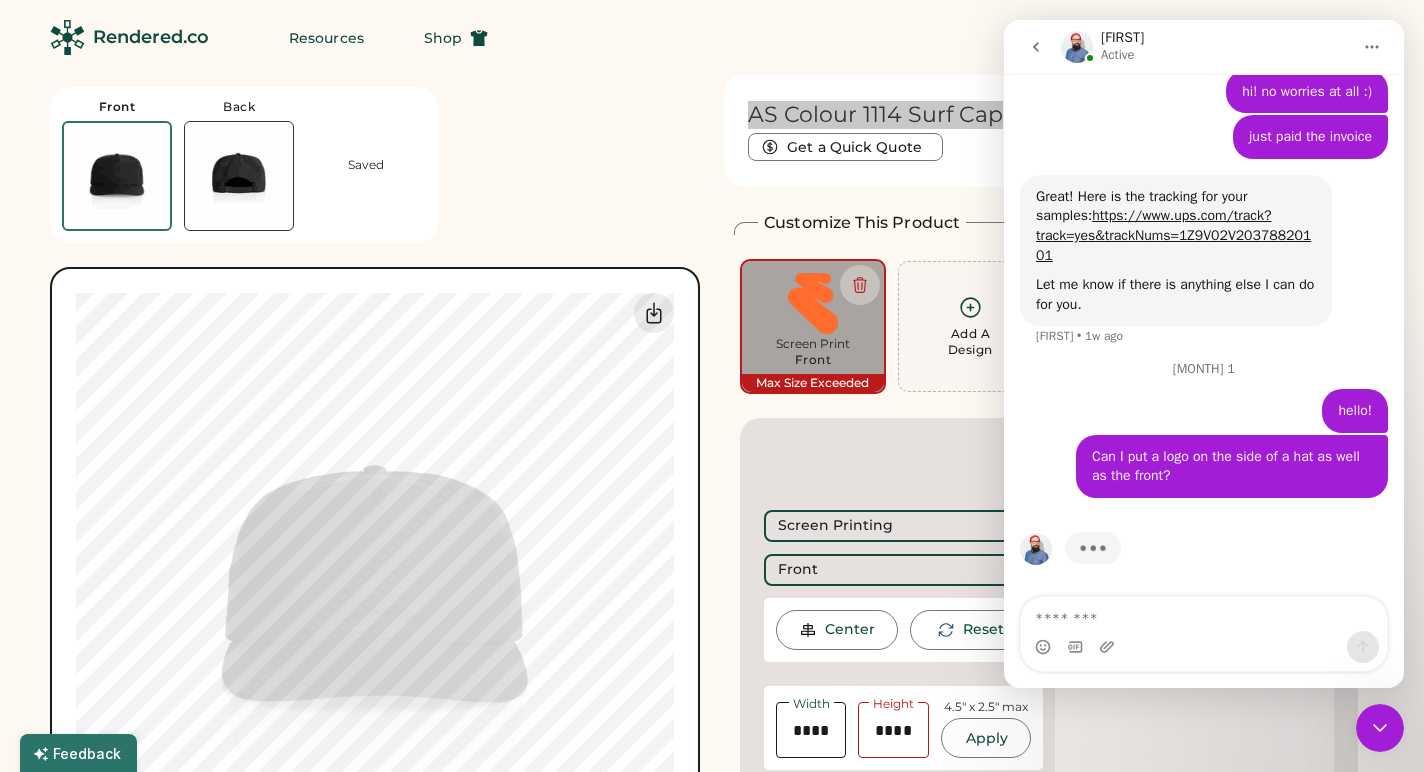scroll, scrollTop: 1769, scrollLeft: 0, axis: vertical 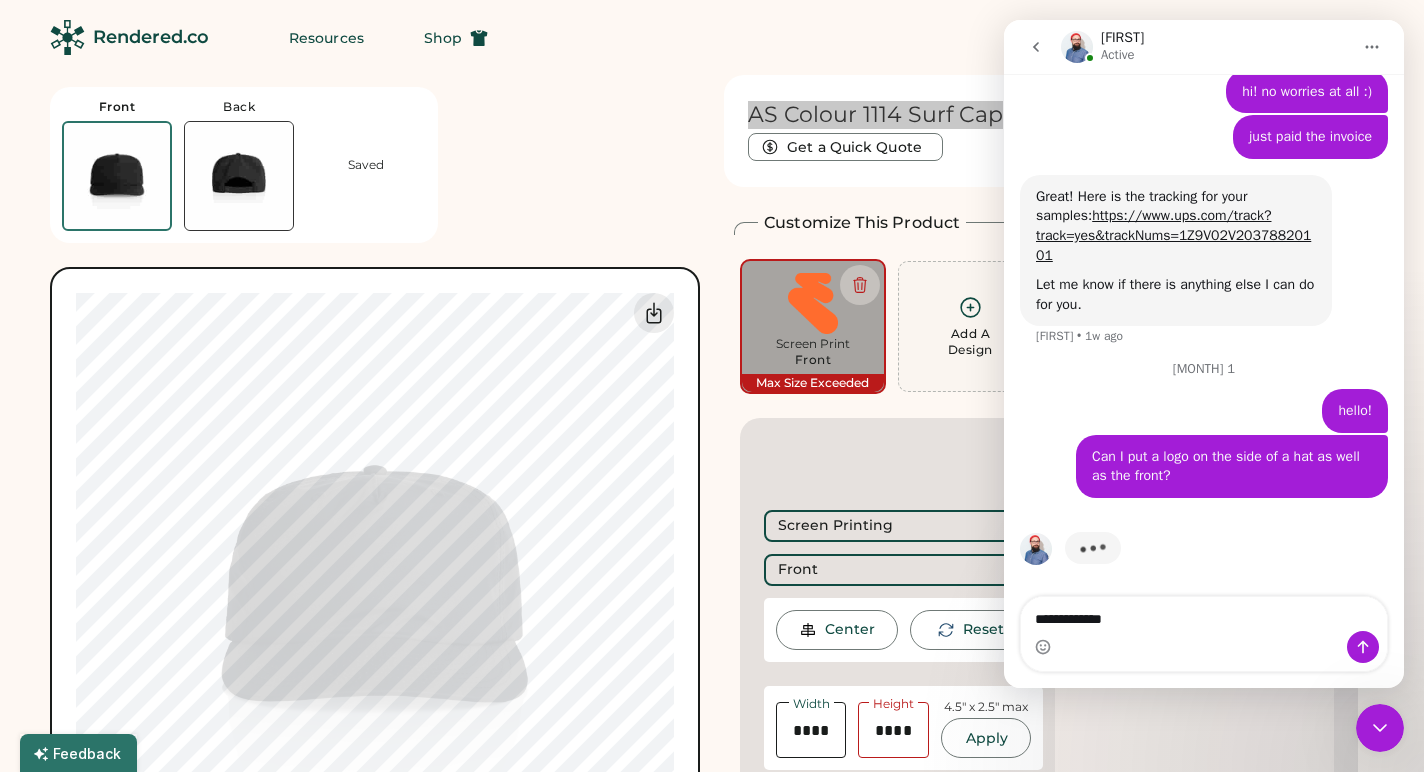type on "**********" 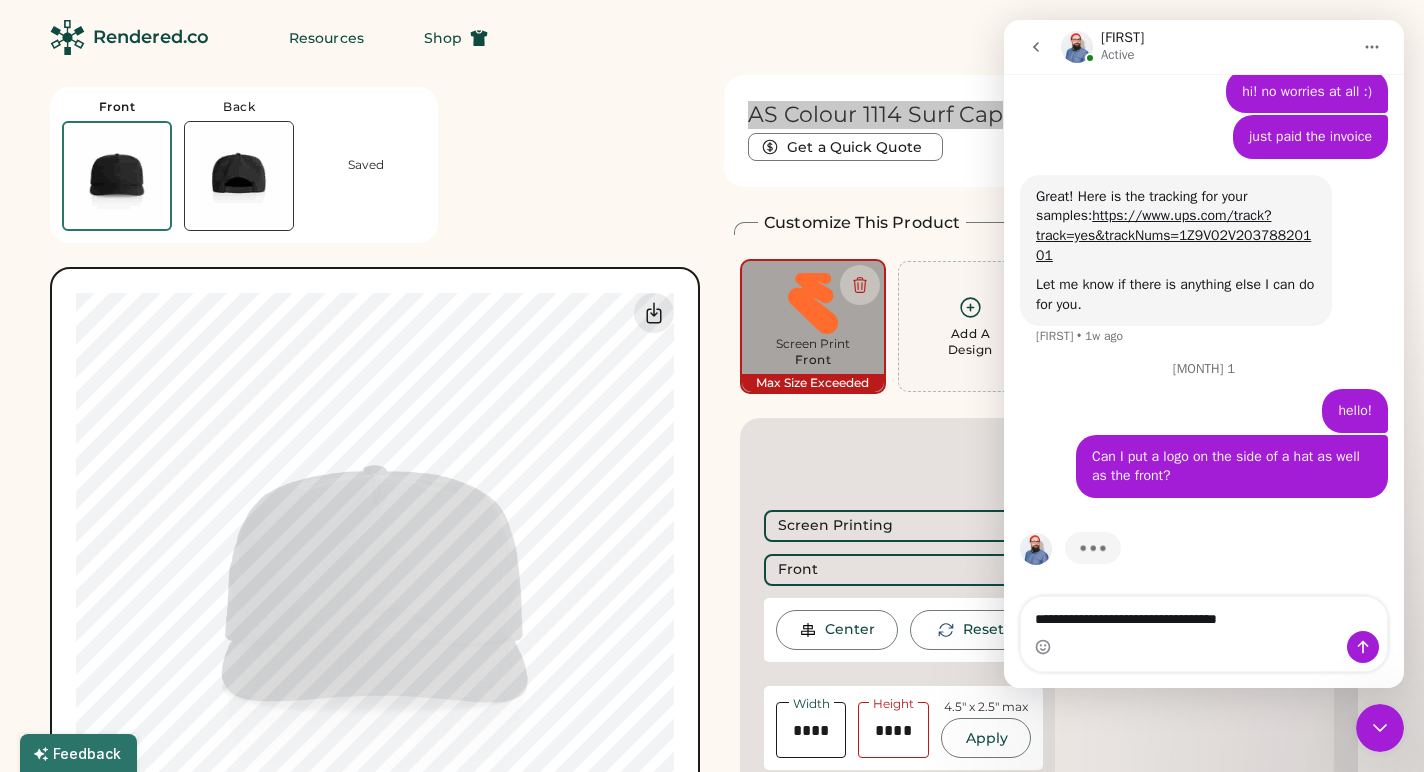 type 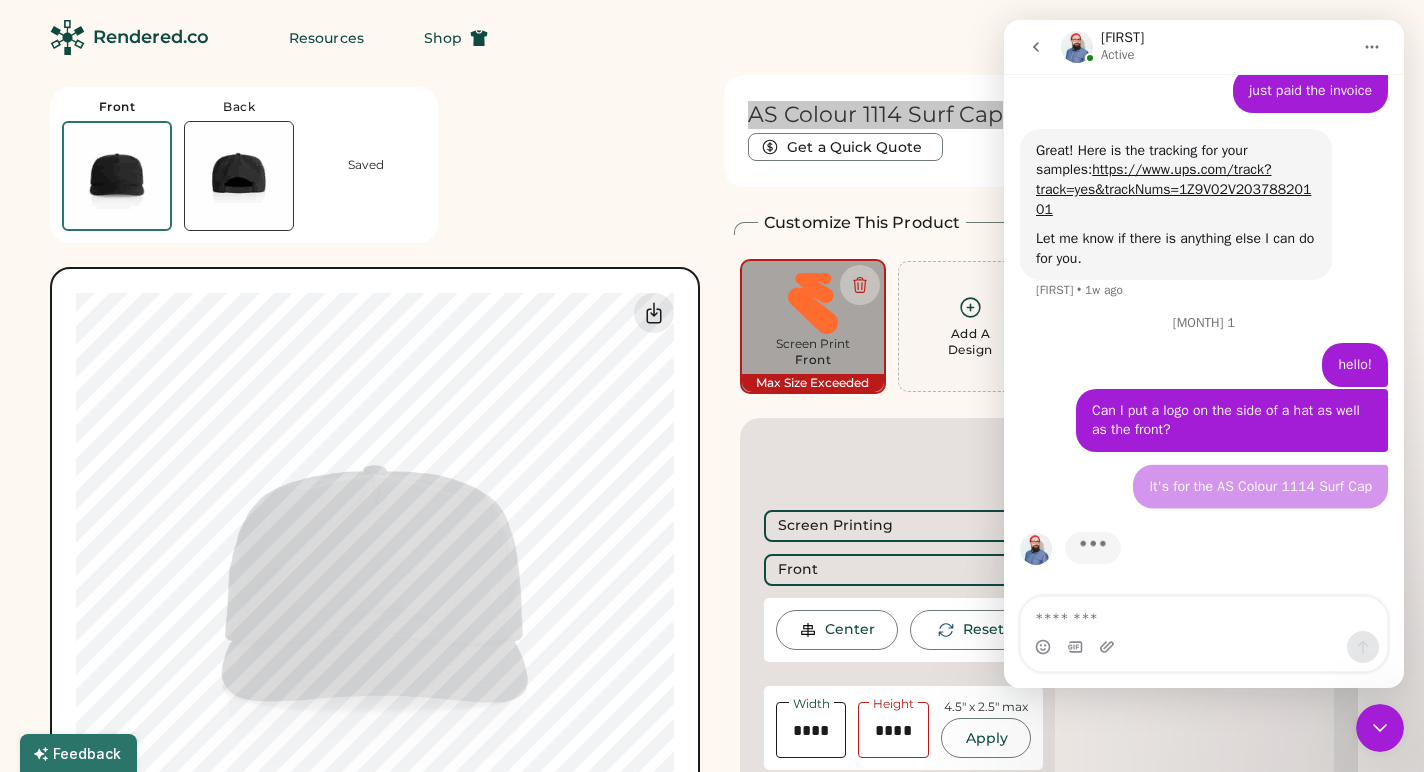scroll, scrollTop: 1737, scrollLeft: 0, axis: vertical 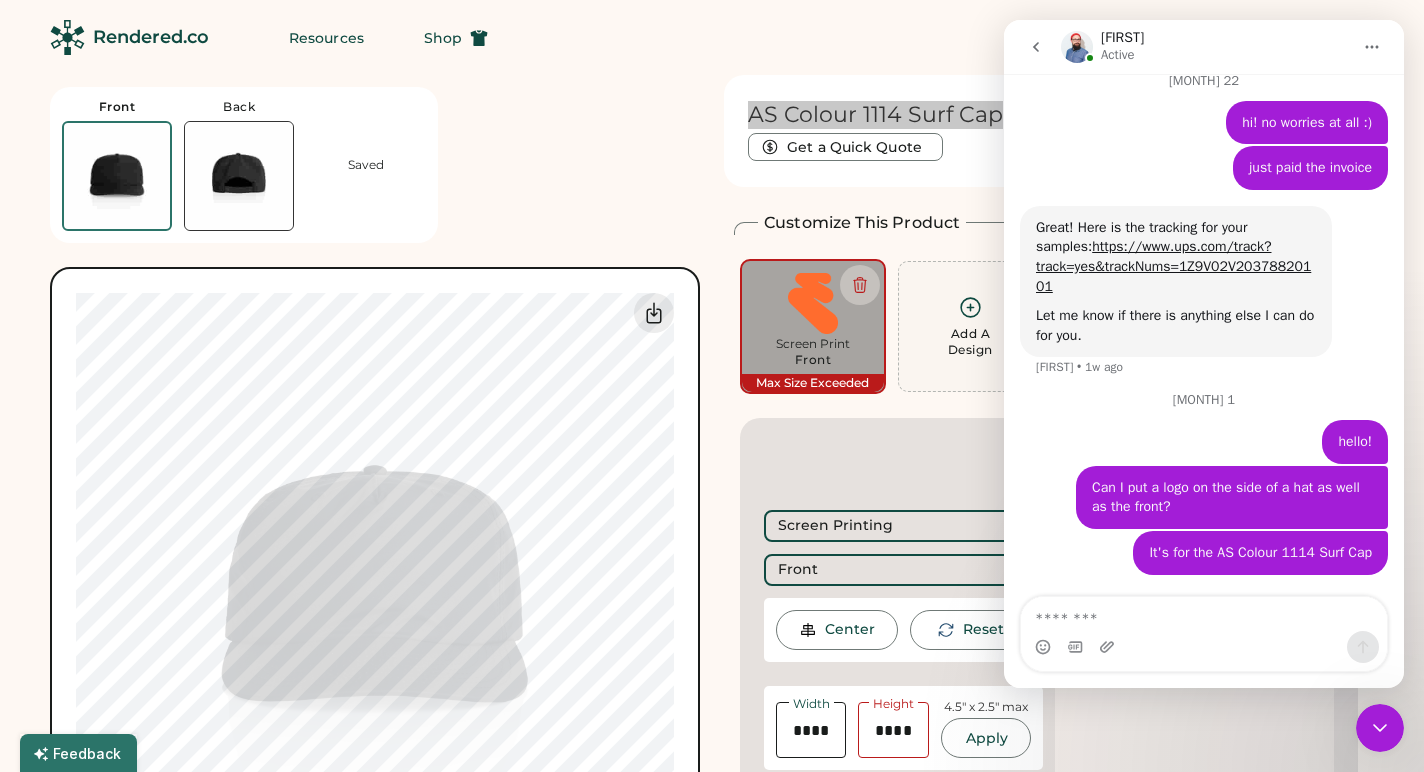 click 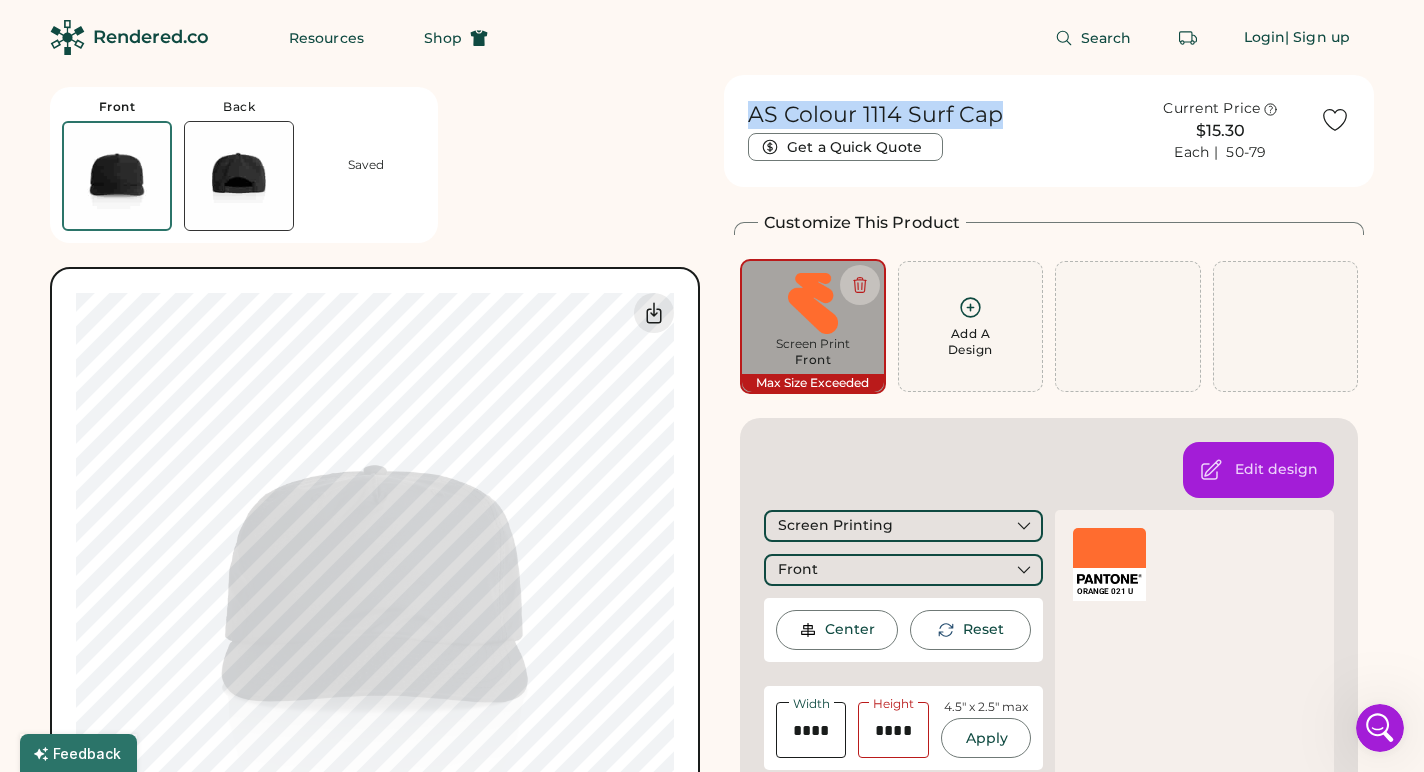 type on "****" 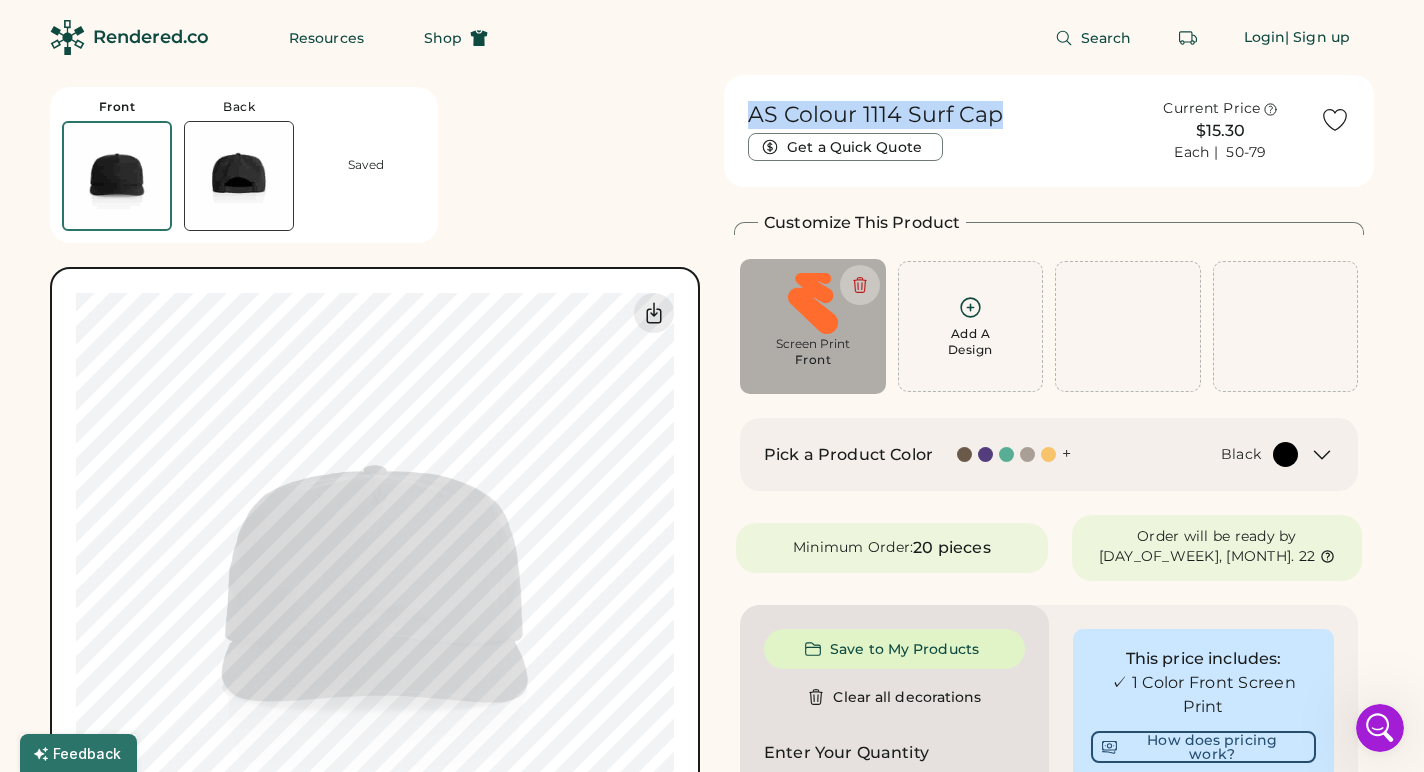 type on "****" 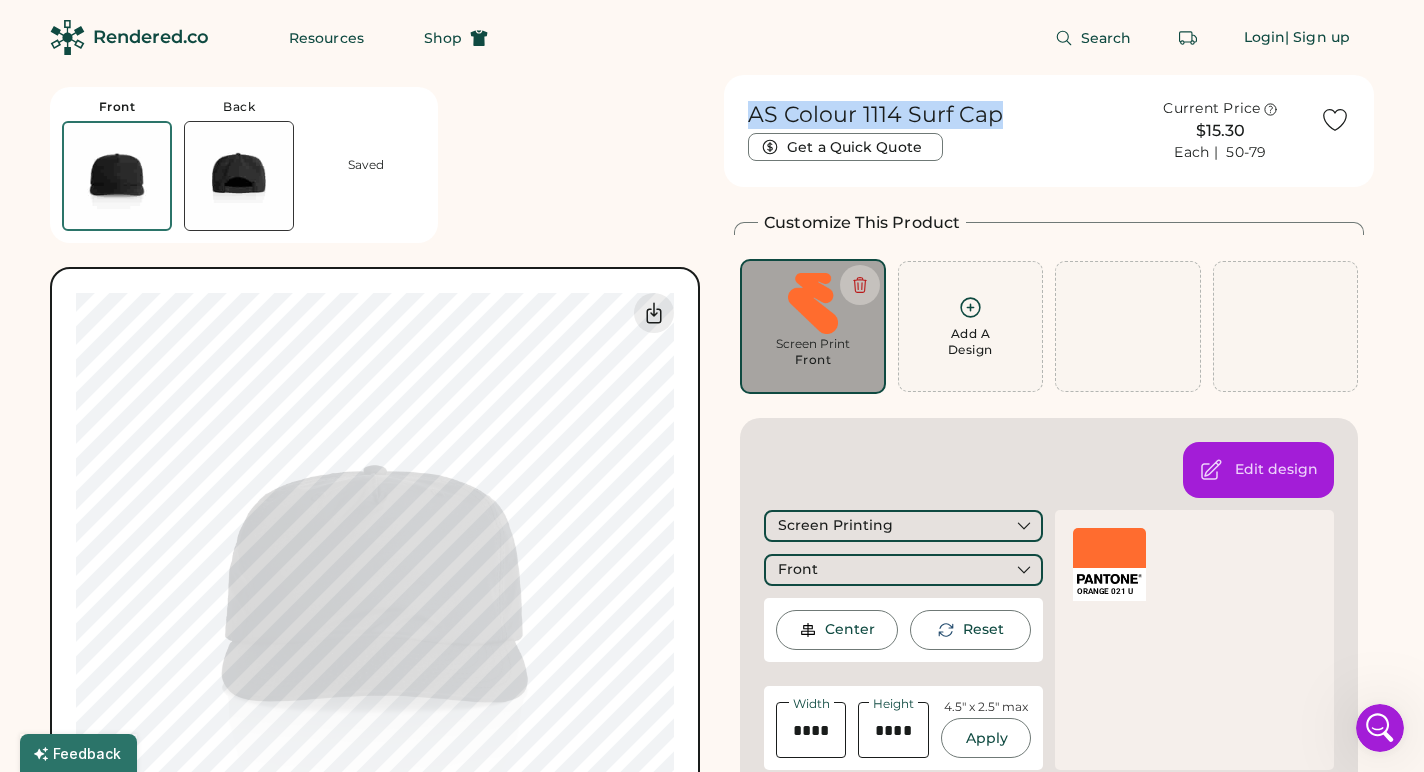 type on "****" 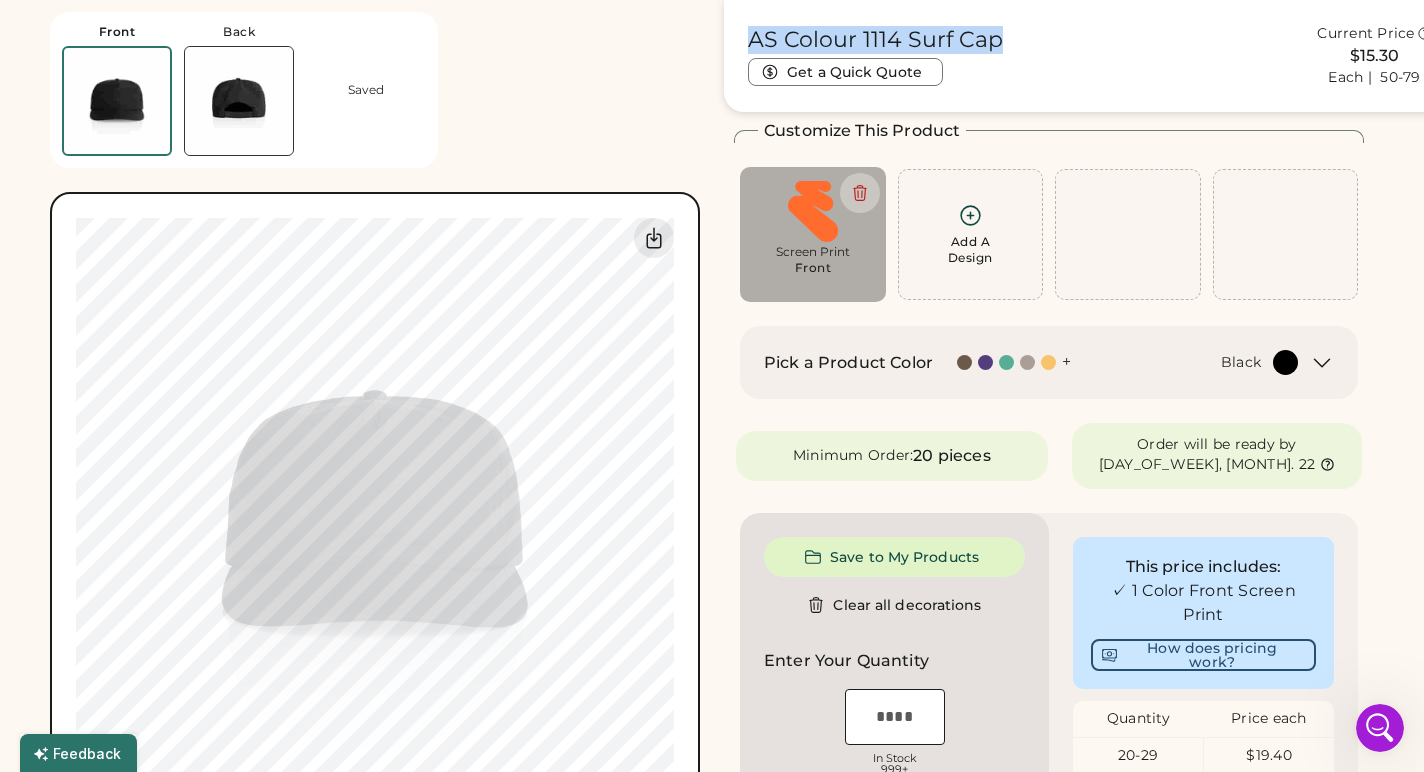 scroll, scrollTop: 0, scrollLeft: 0, axis: both 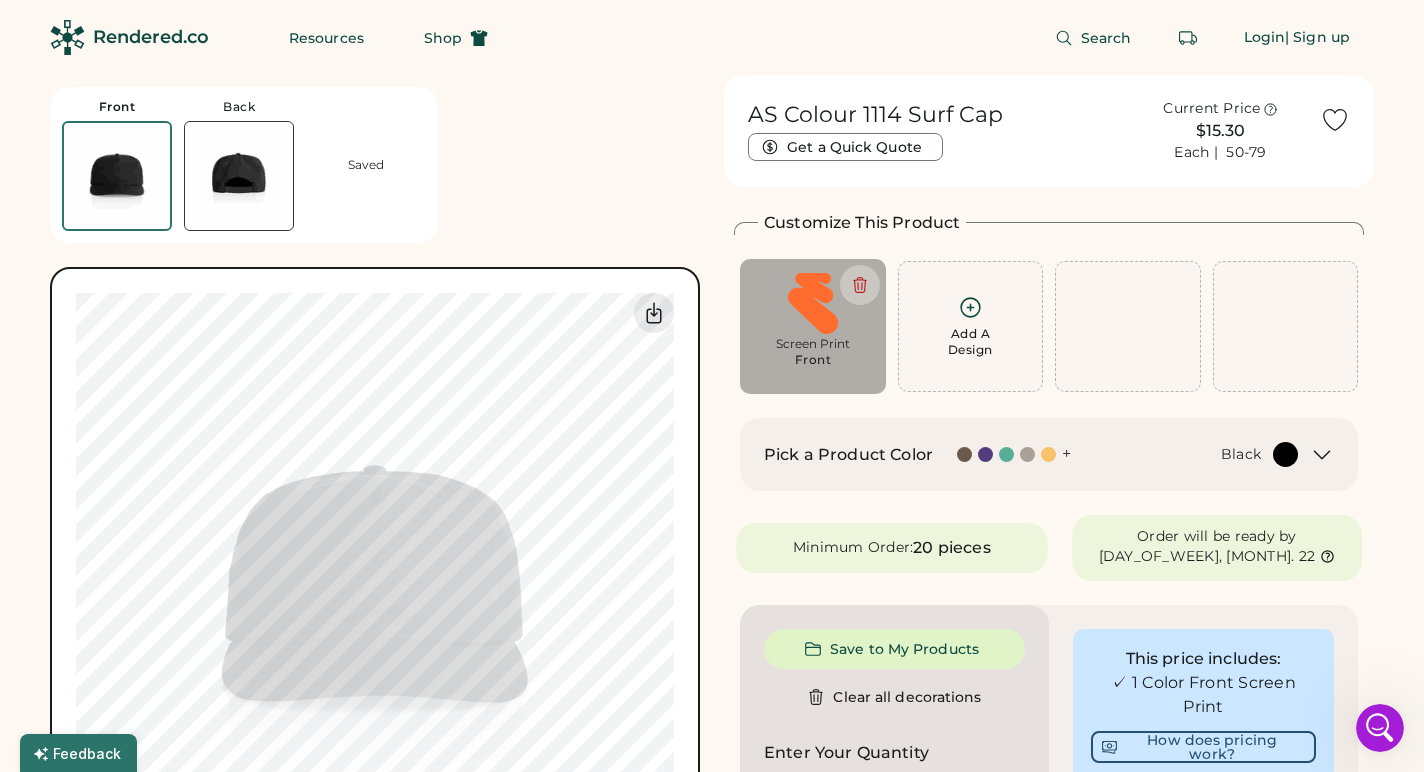 click on "Saved" at bounding box center [366, 165] 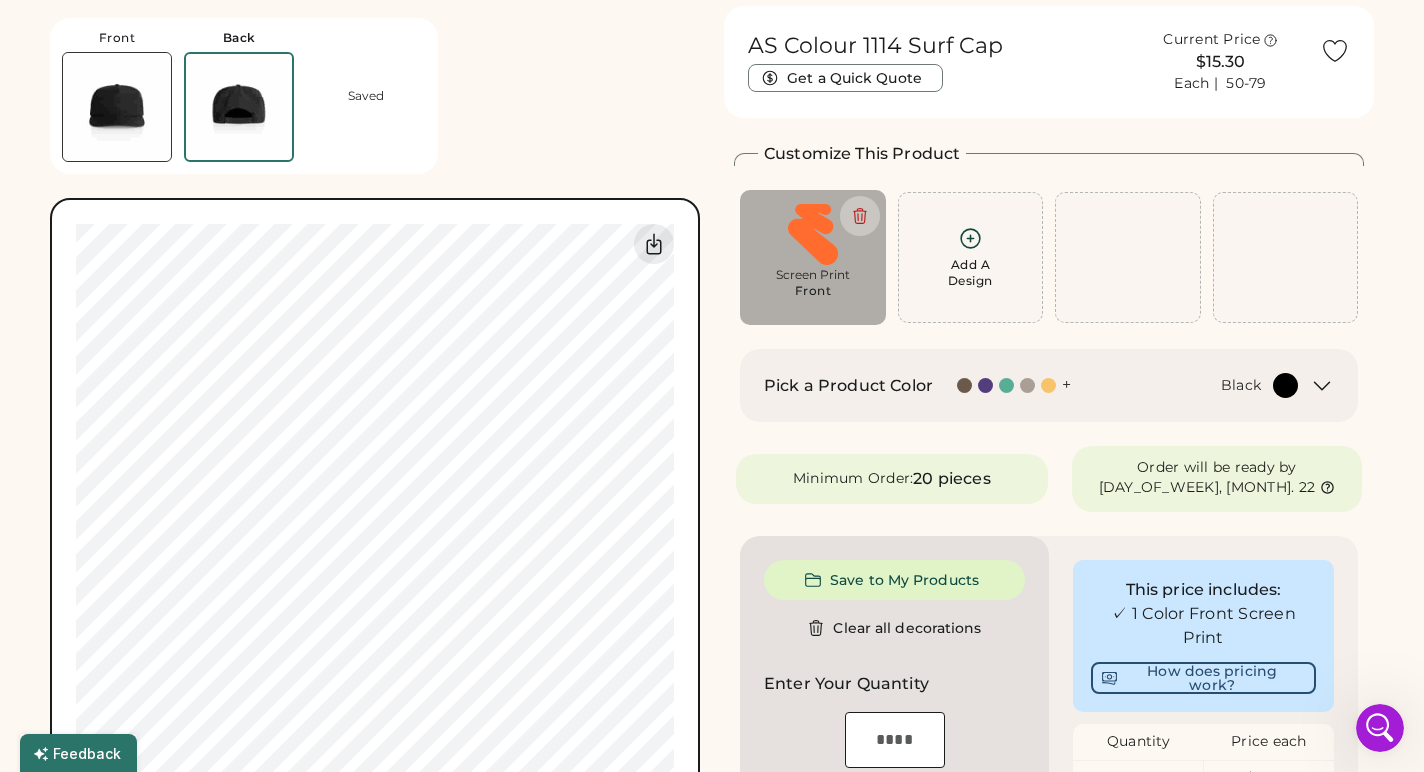 scroll, scrollTop: 75, scrollLeft: 0, axis: vertical 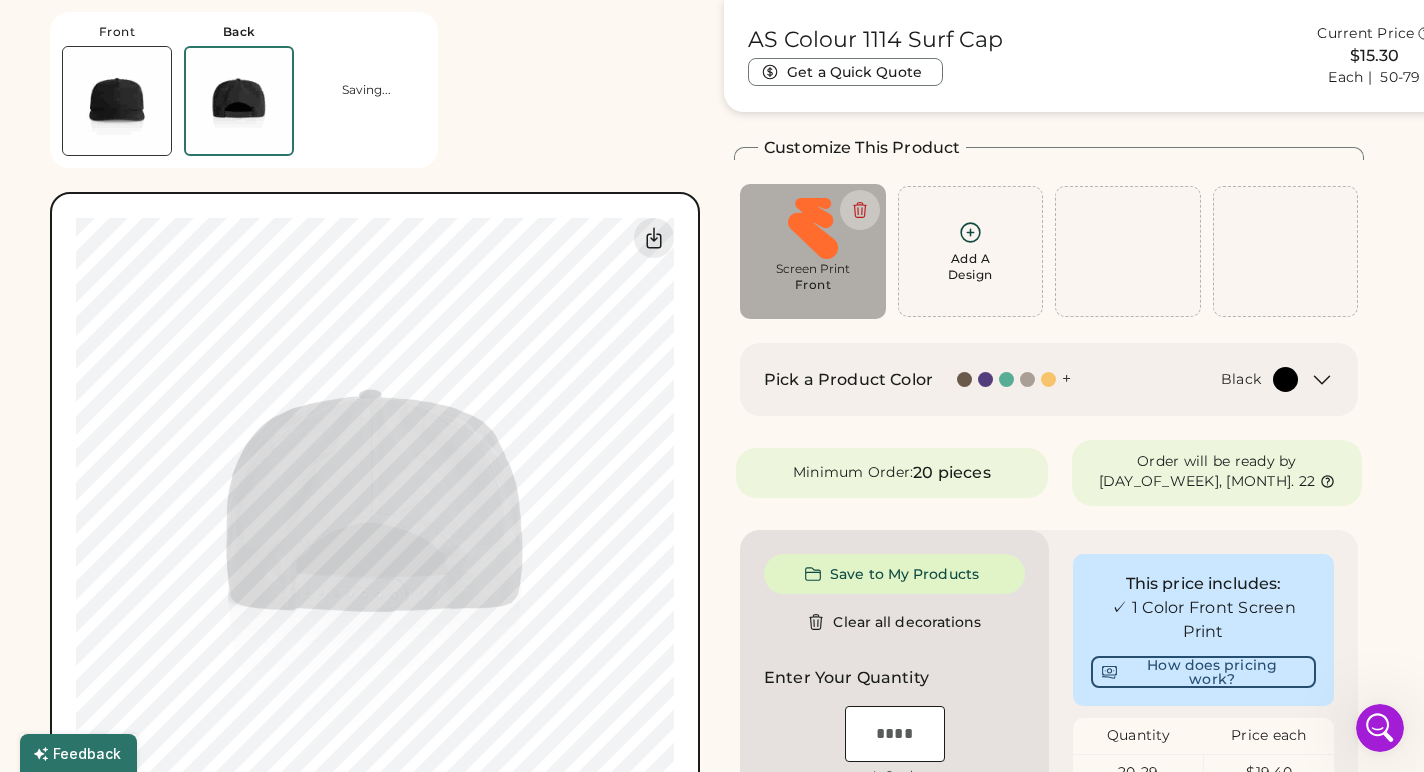 click at bounding box center (117, 101) 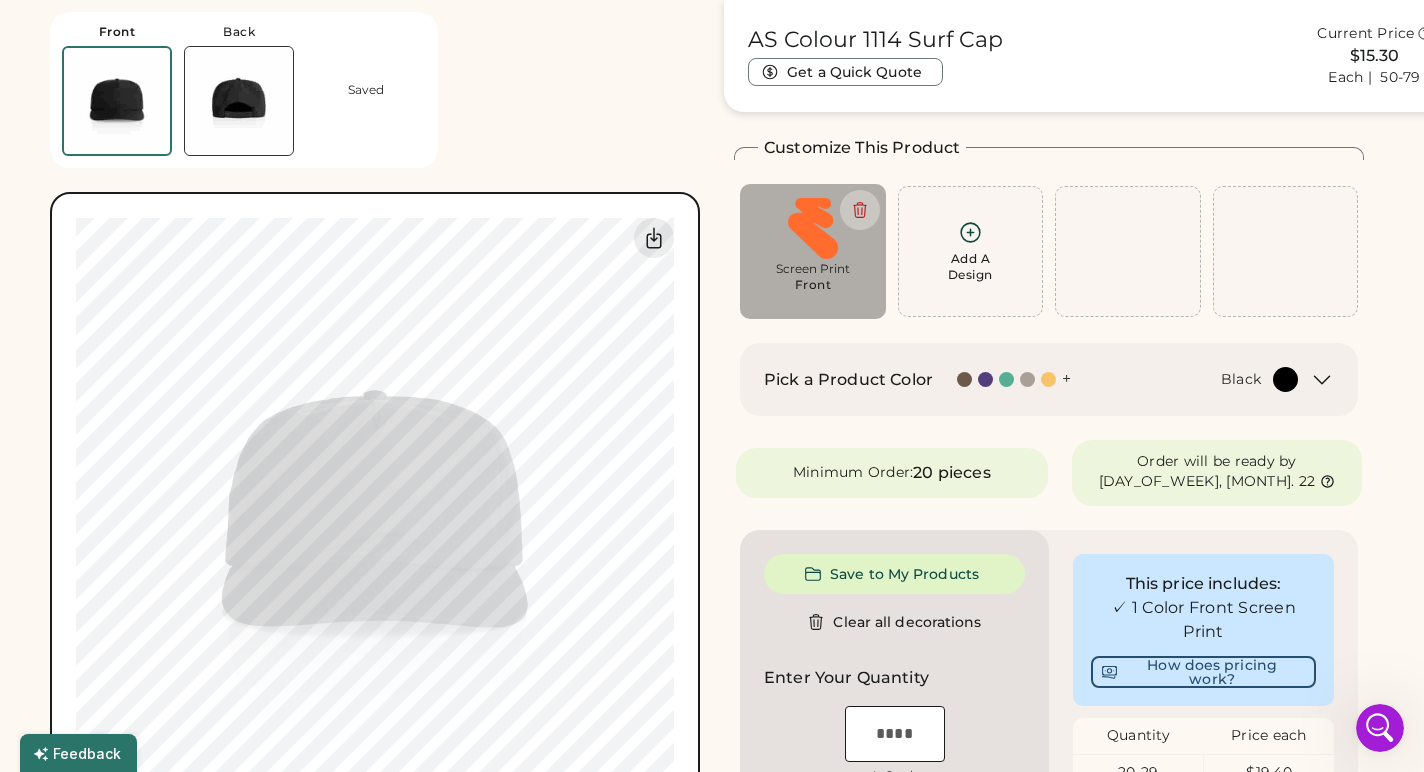 scroll, scrollTop: 0, scrollLeft: 0, axis: both 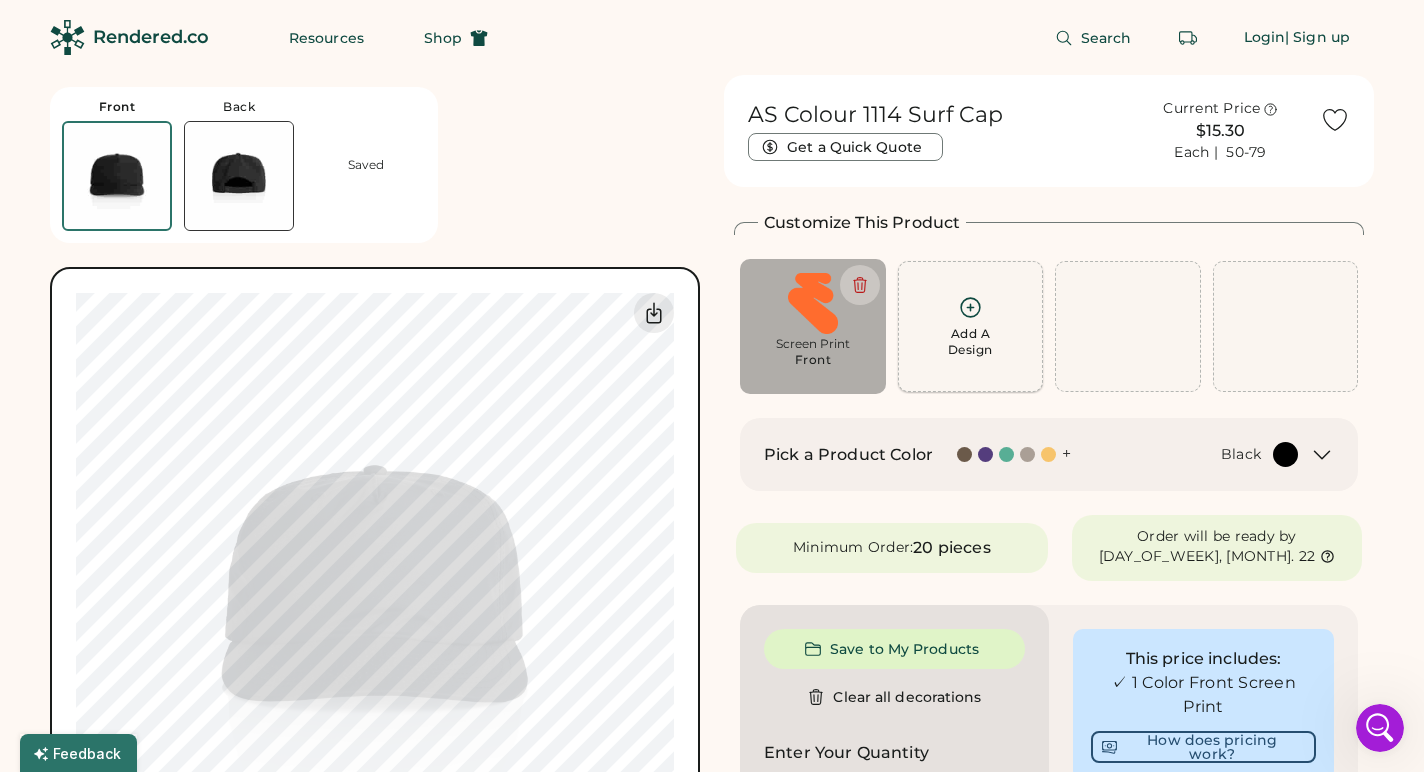 click 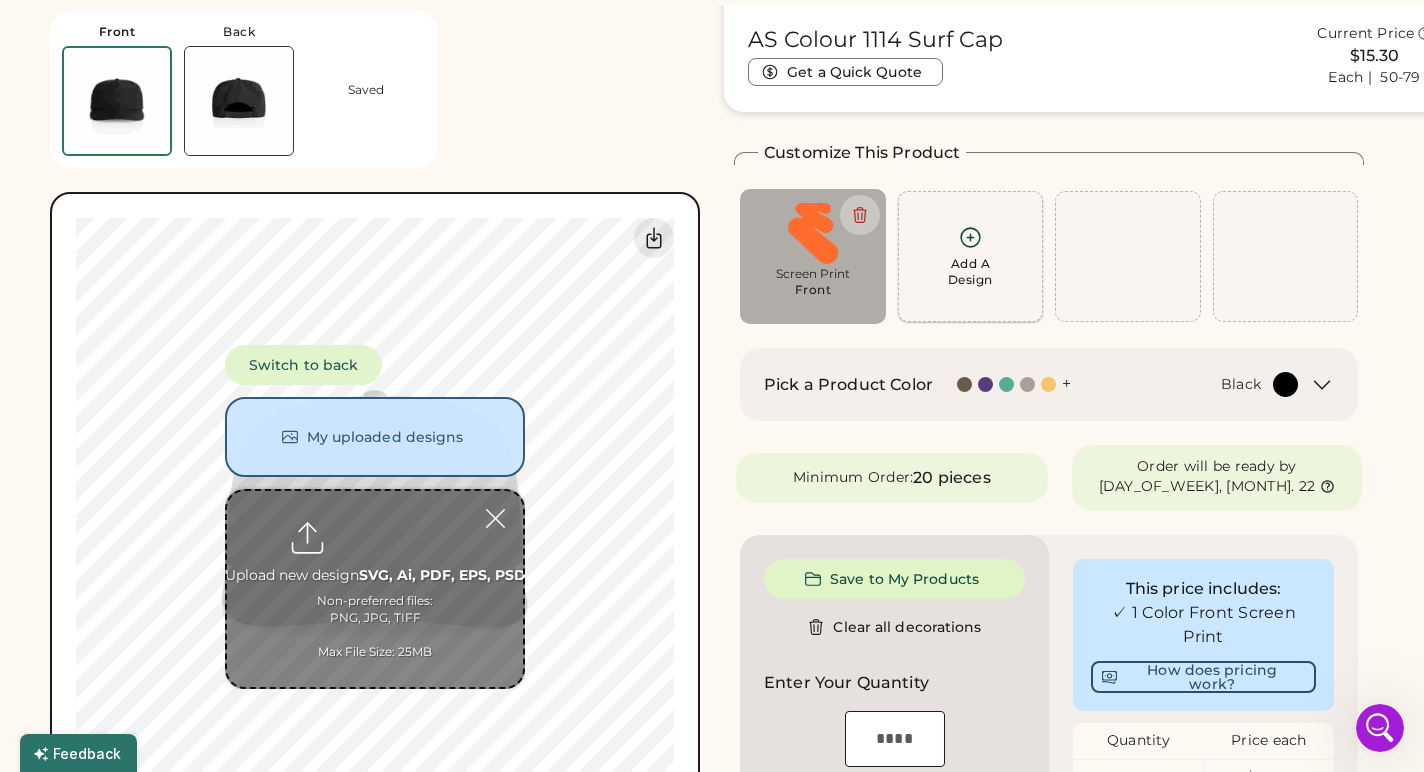 scroll, scrollTop: 75, scrollLeft: 0, axis: vertical 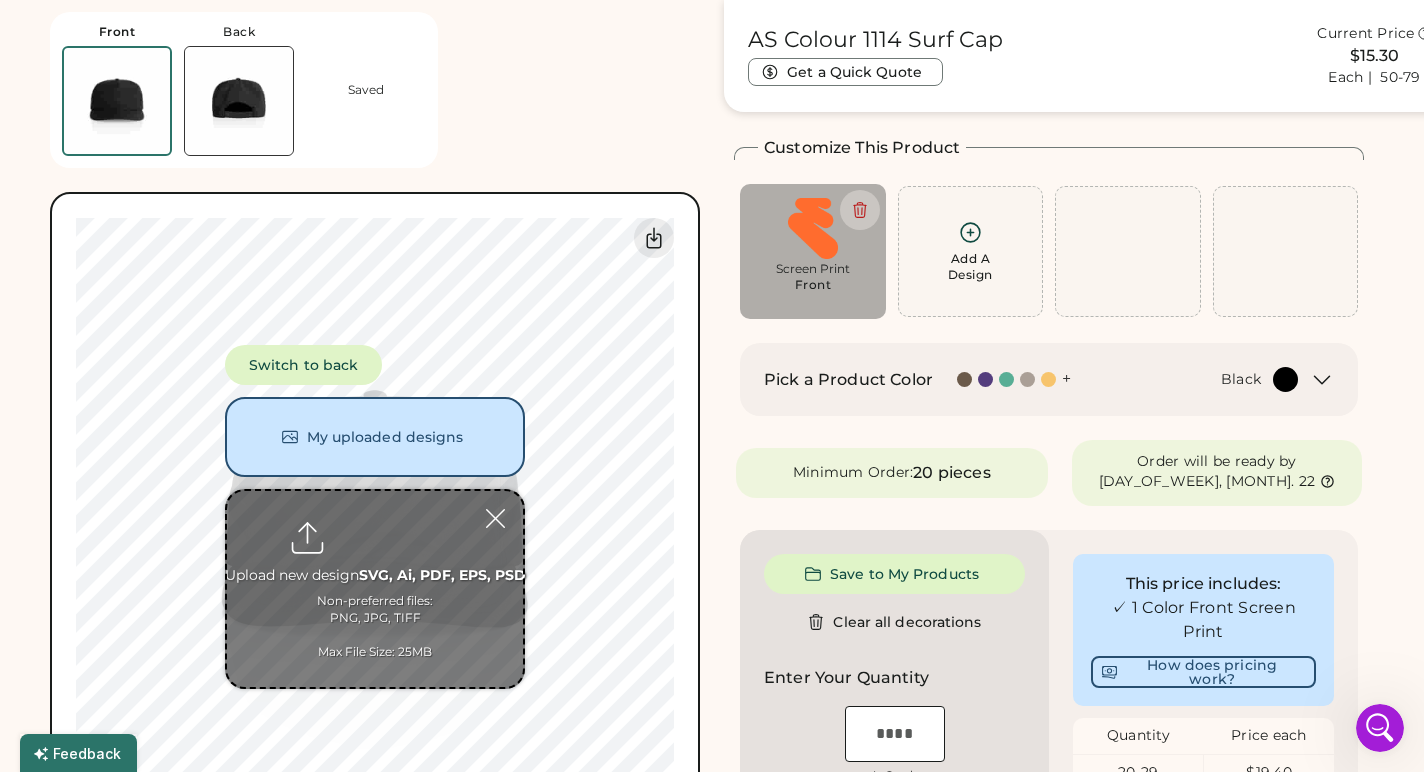 click at bounding box center [375, 589] 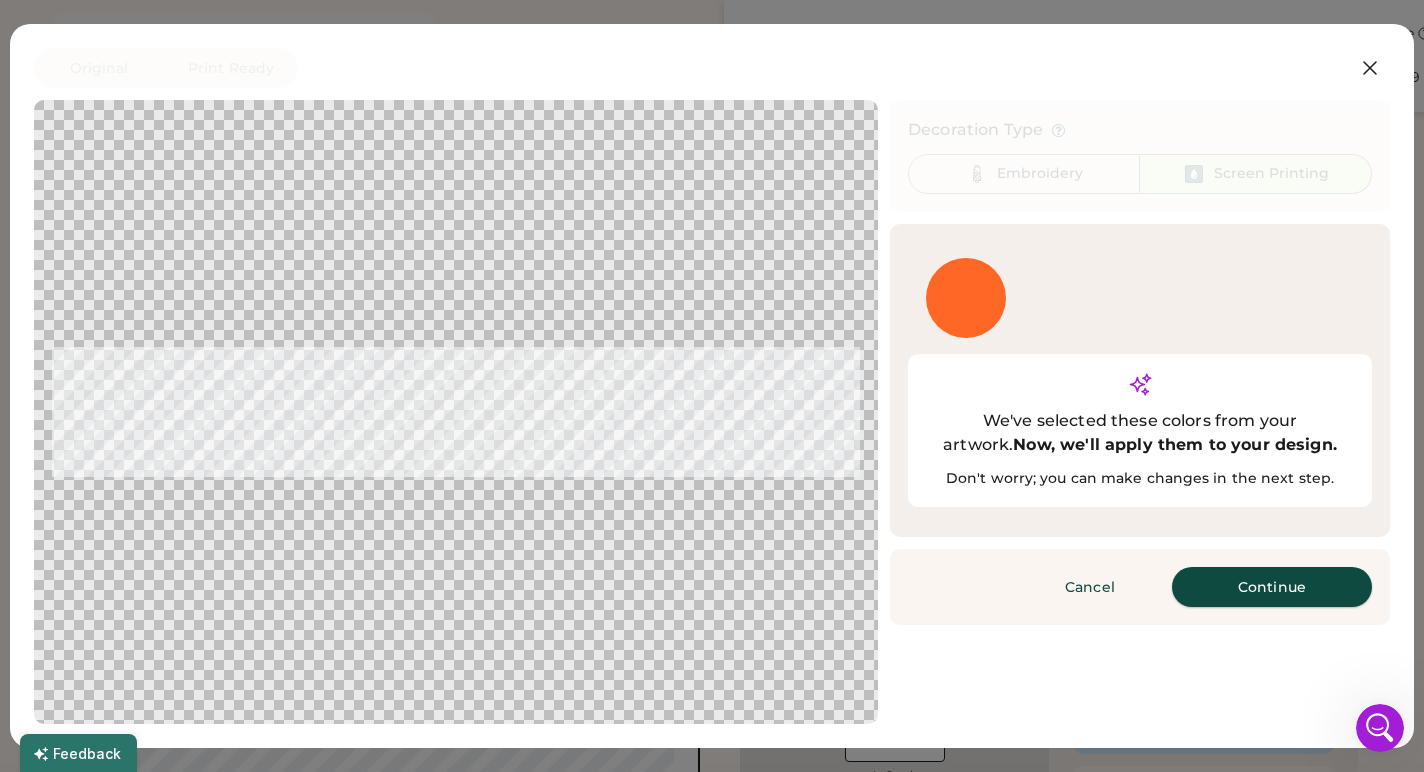 click on "Continue" at bounding box center [1272, 587] 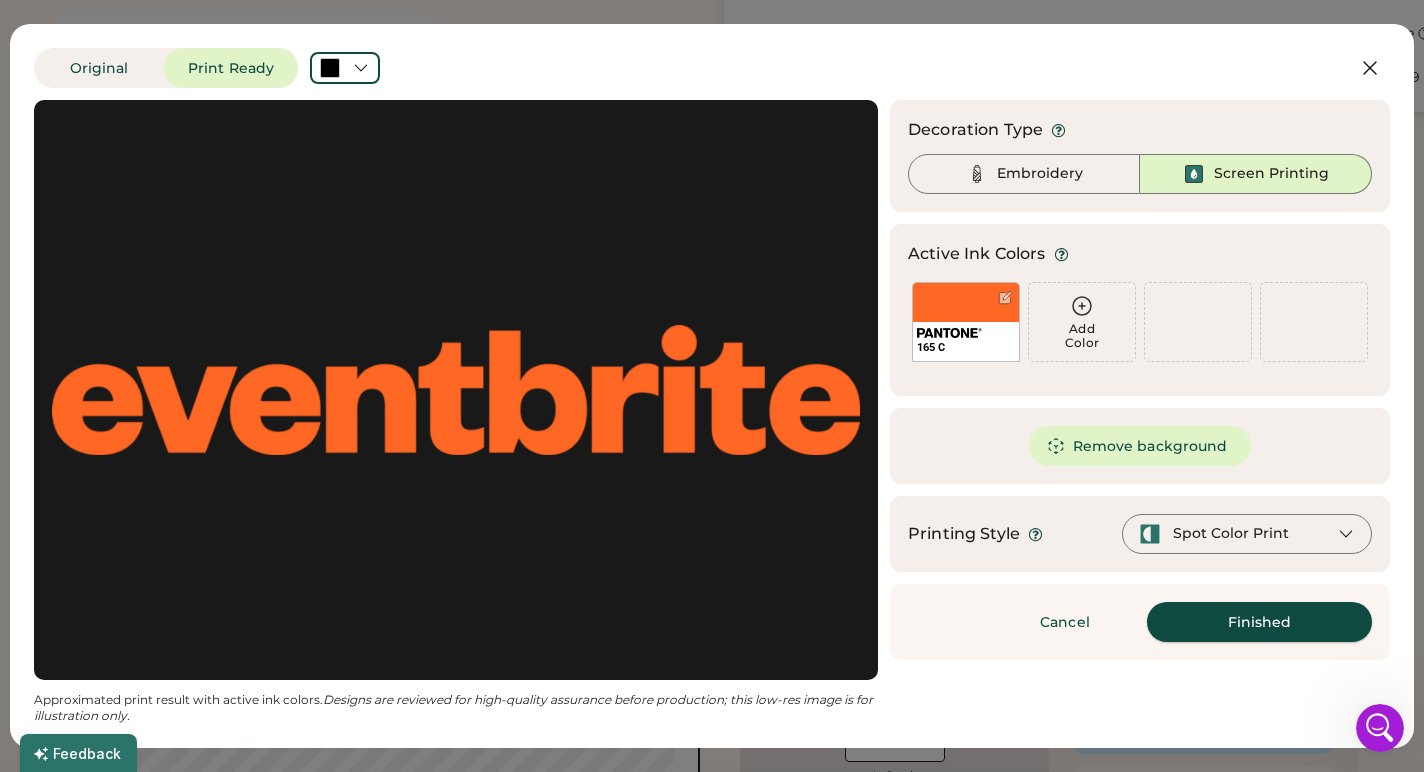 click on "Finished" at bounding box center (1259, 622) 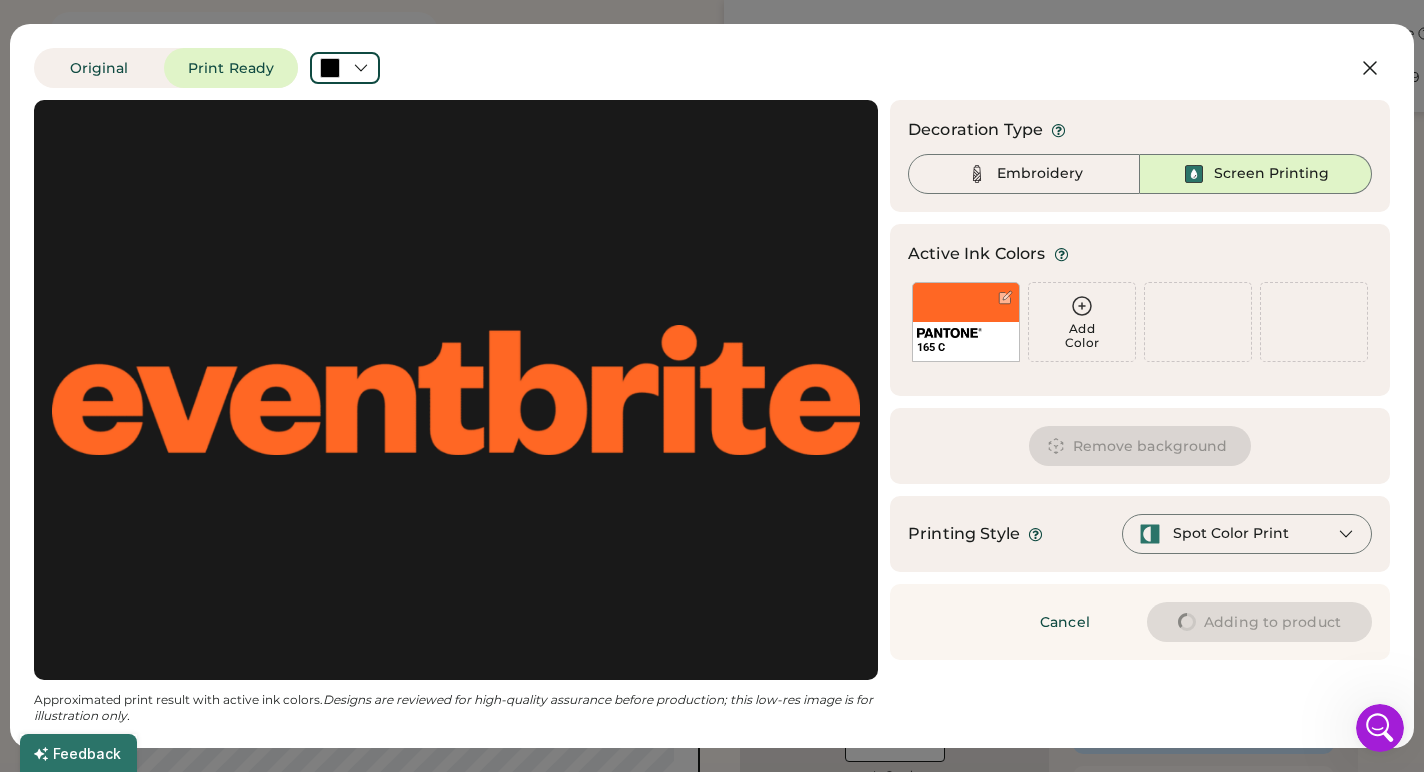 type on "****" 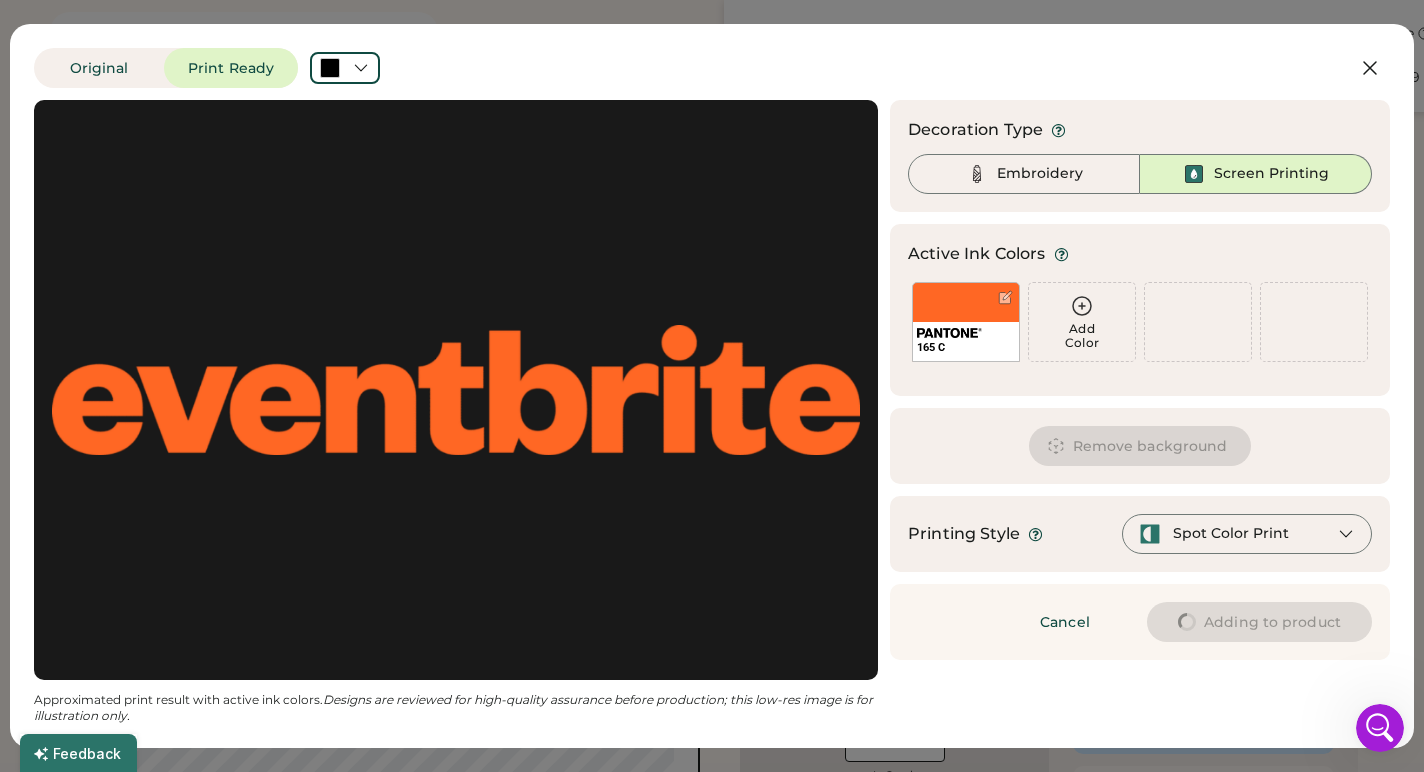 type on "****" 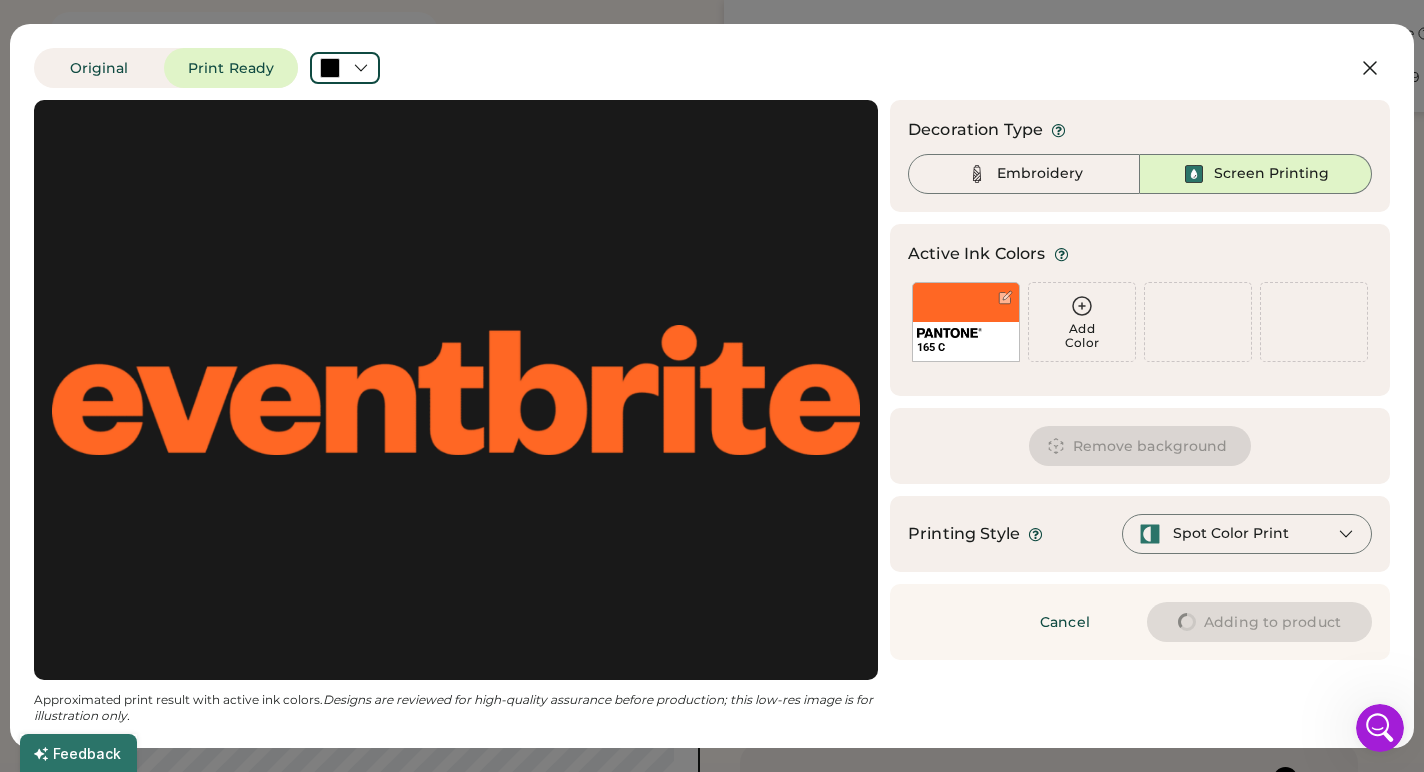 type on "****" 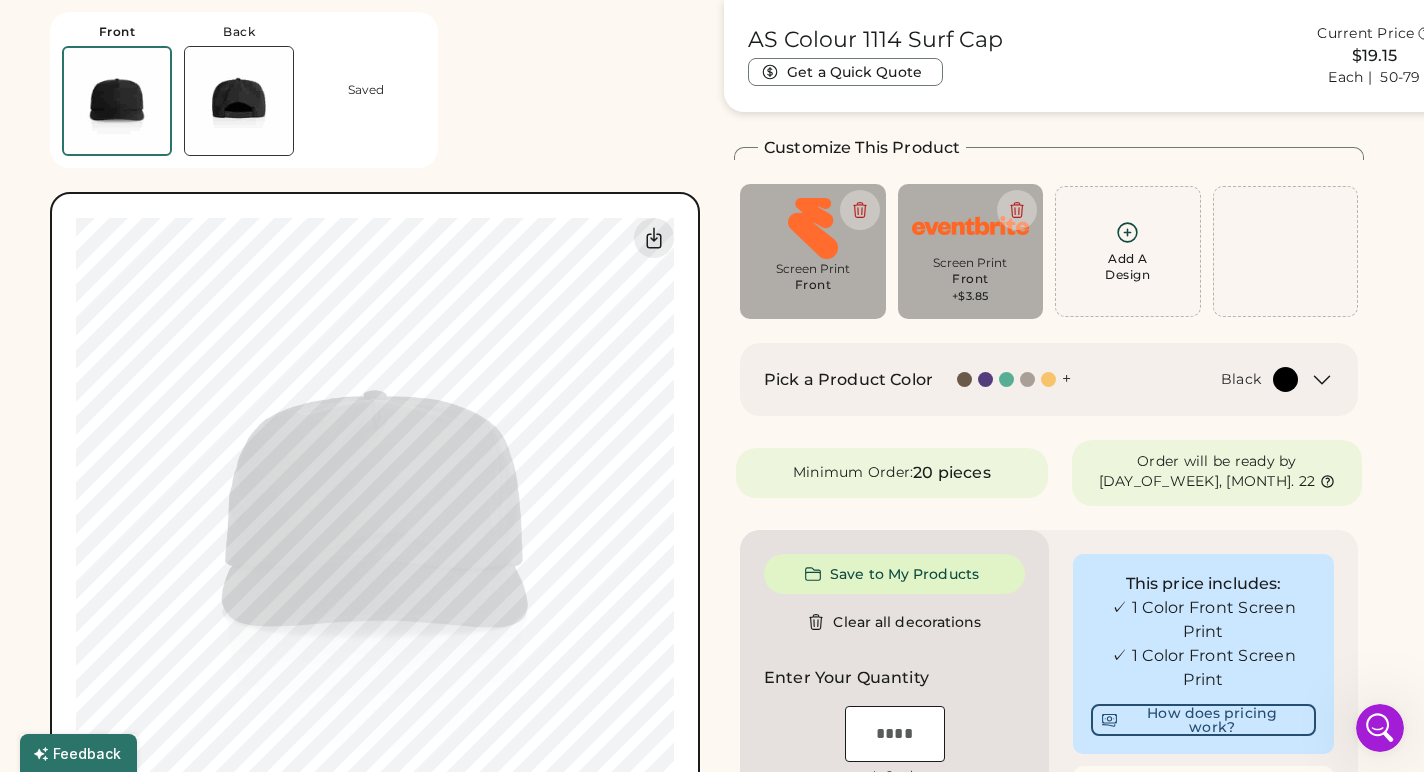 type on "****" 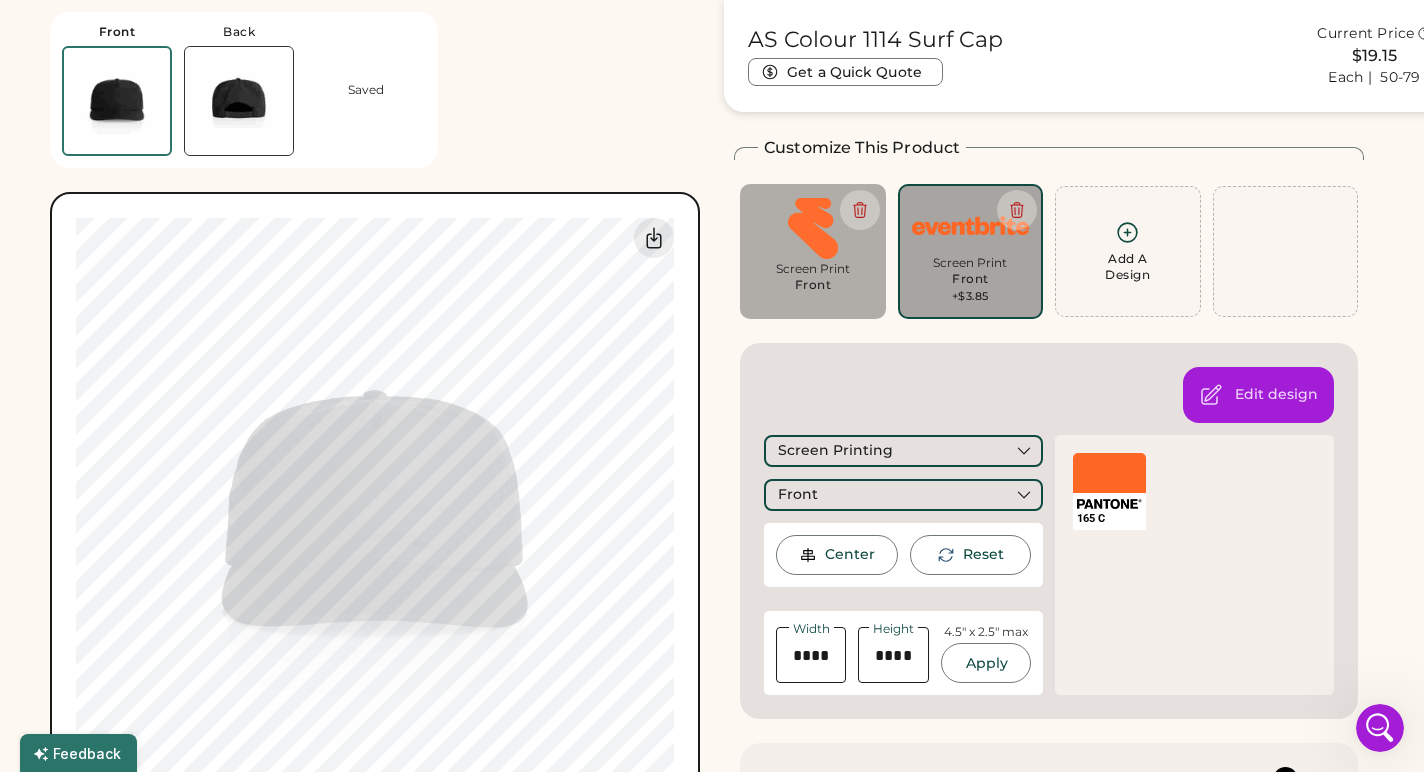 click at bounding box center (239, 101) 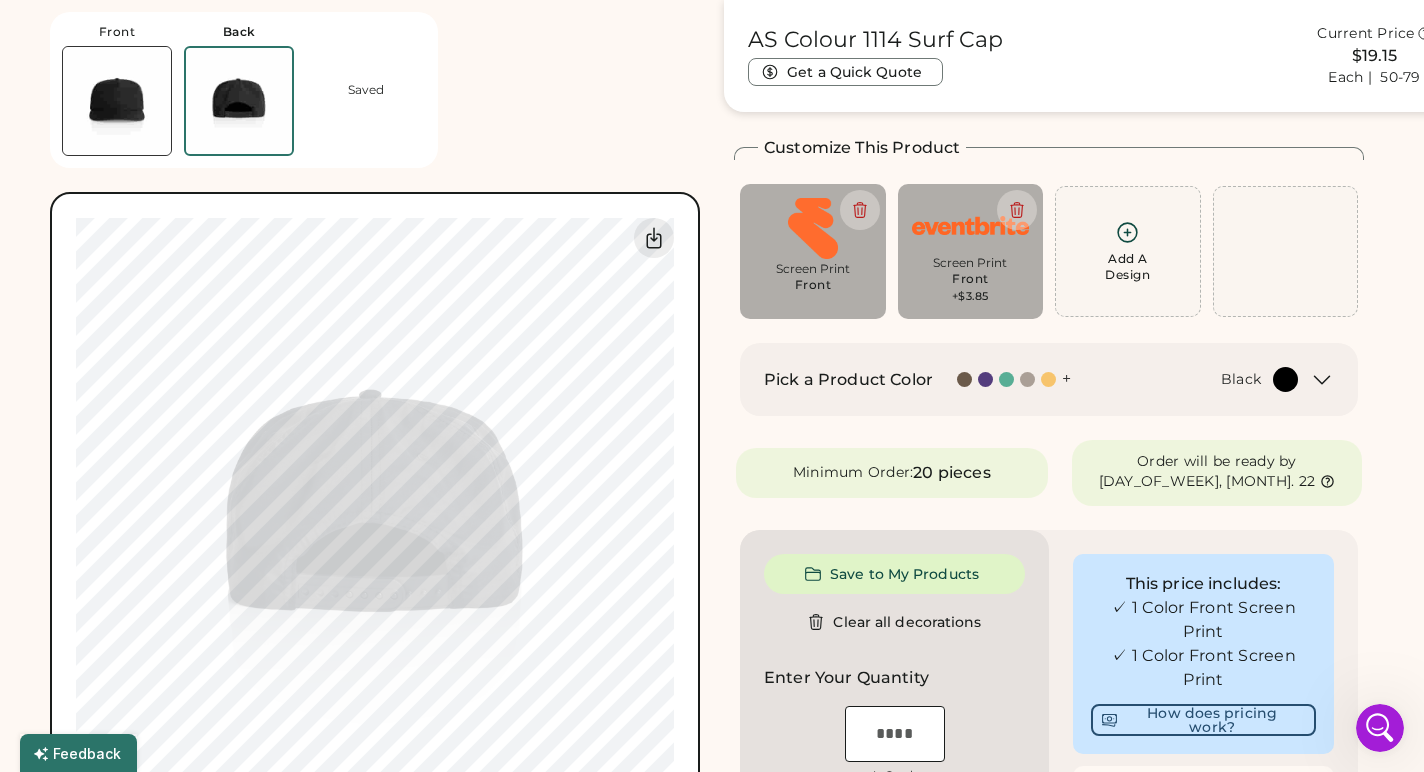 click 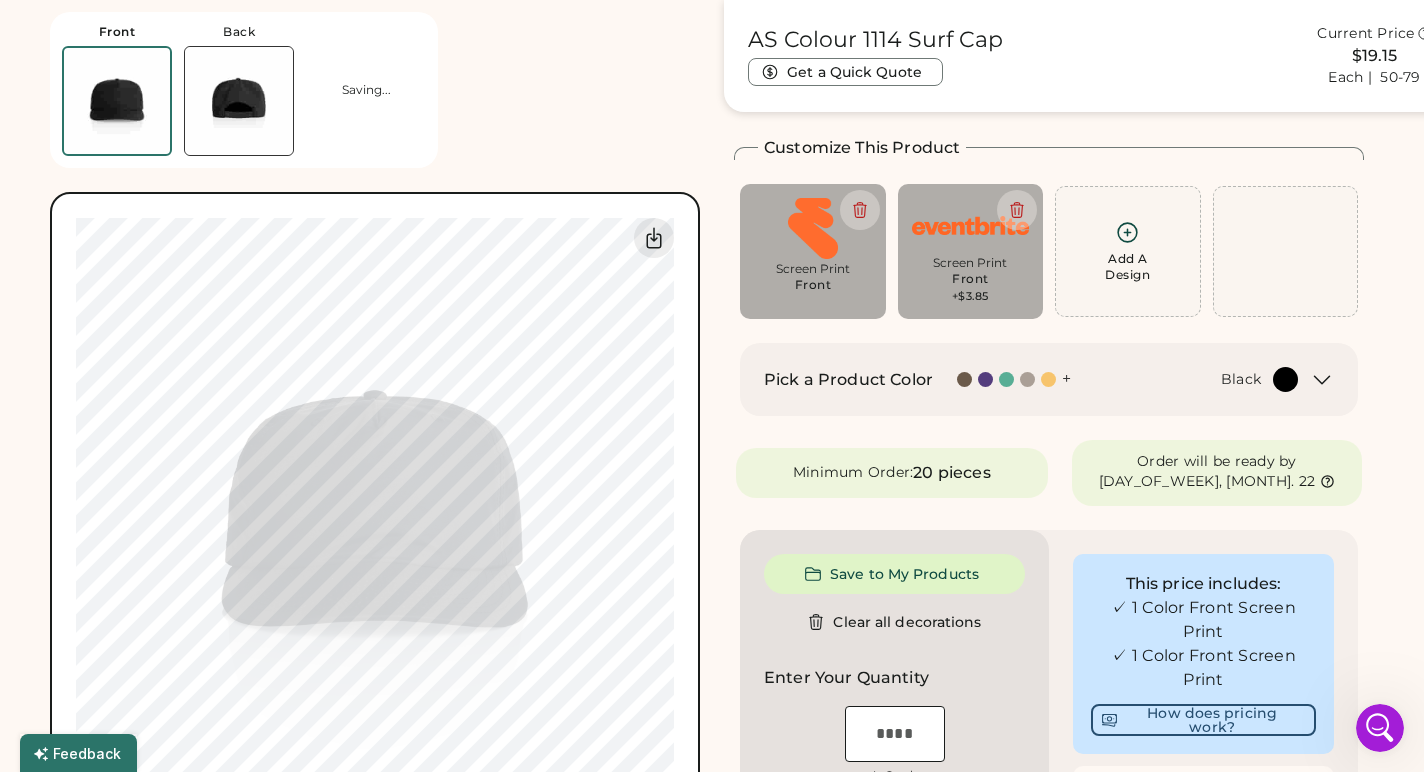 click at bounding box center (239, 101) 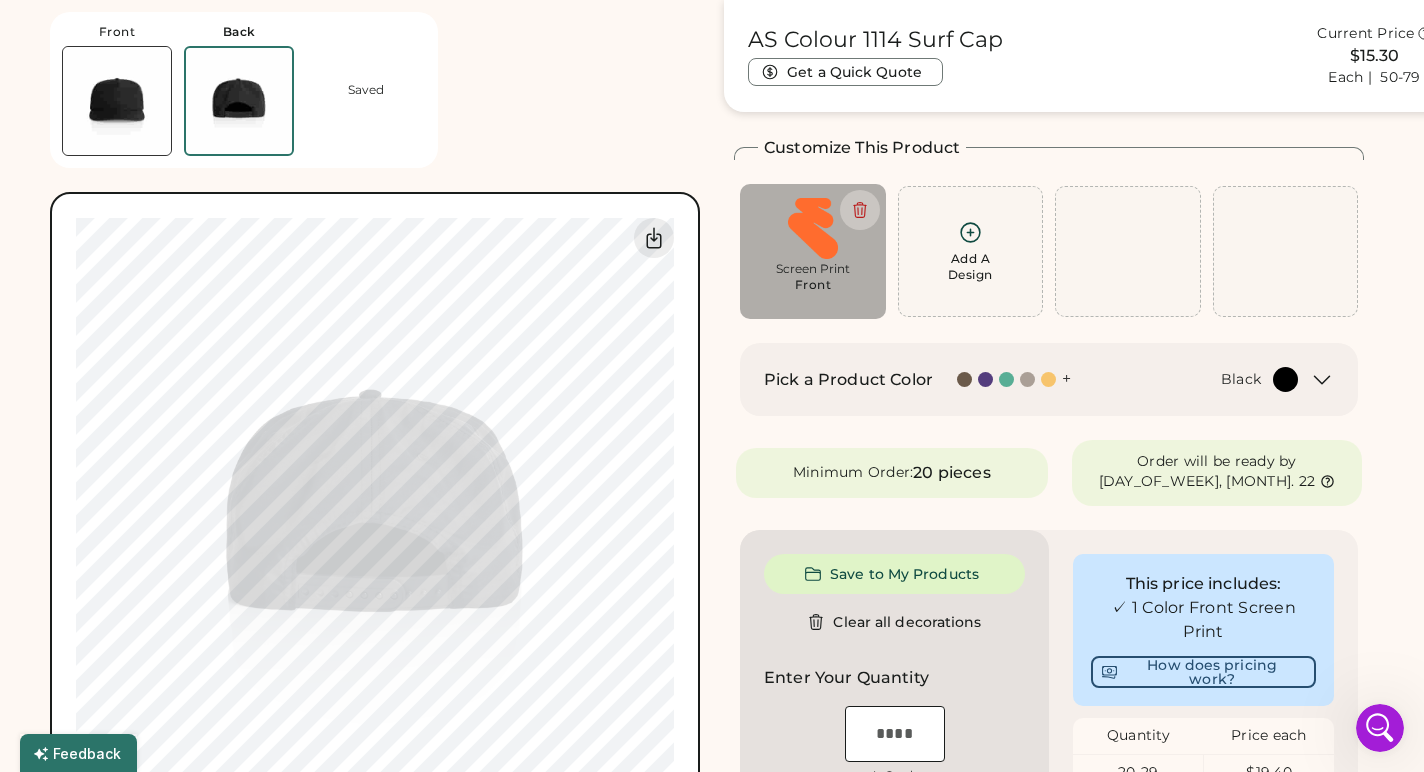 click 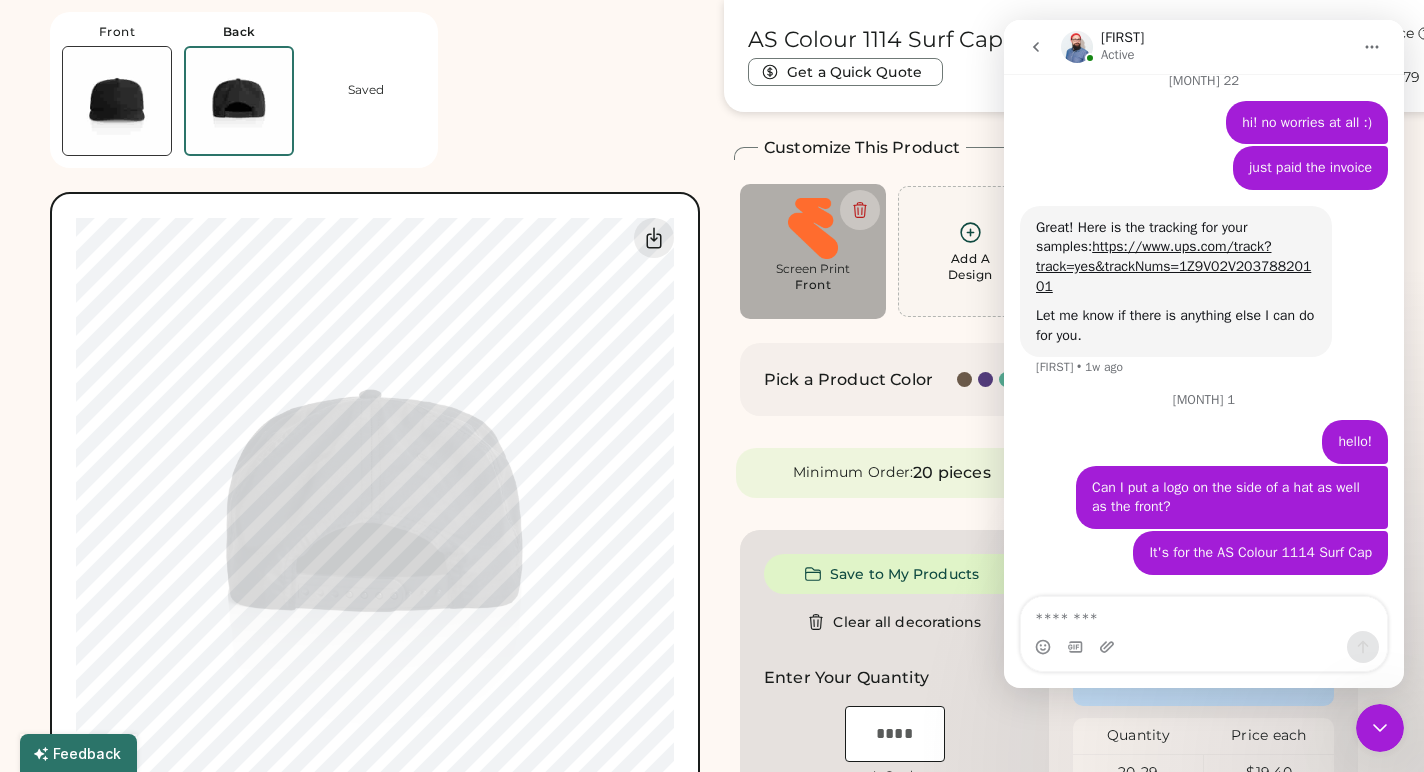 scroll, scrollTop: 1737, scrollLeft: 0, axis: vertical 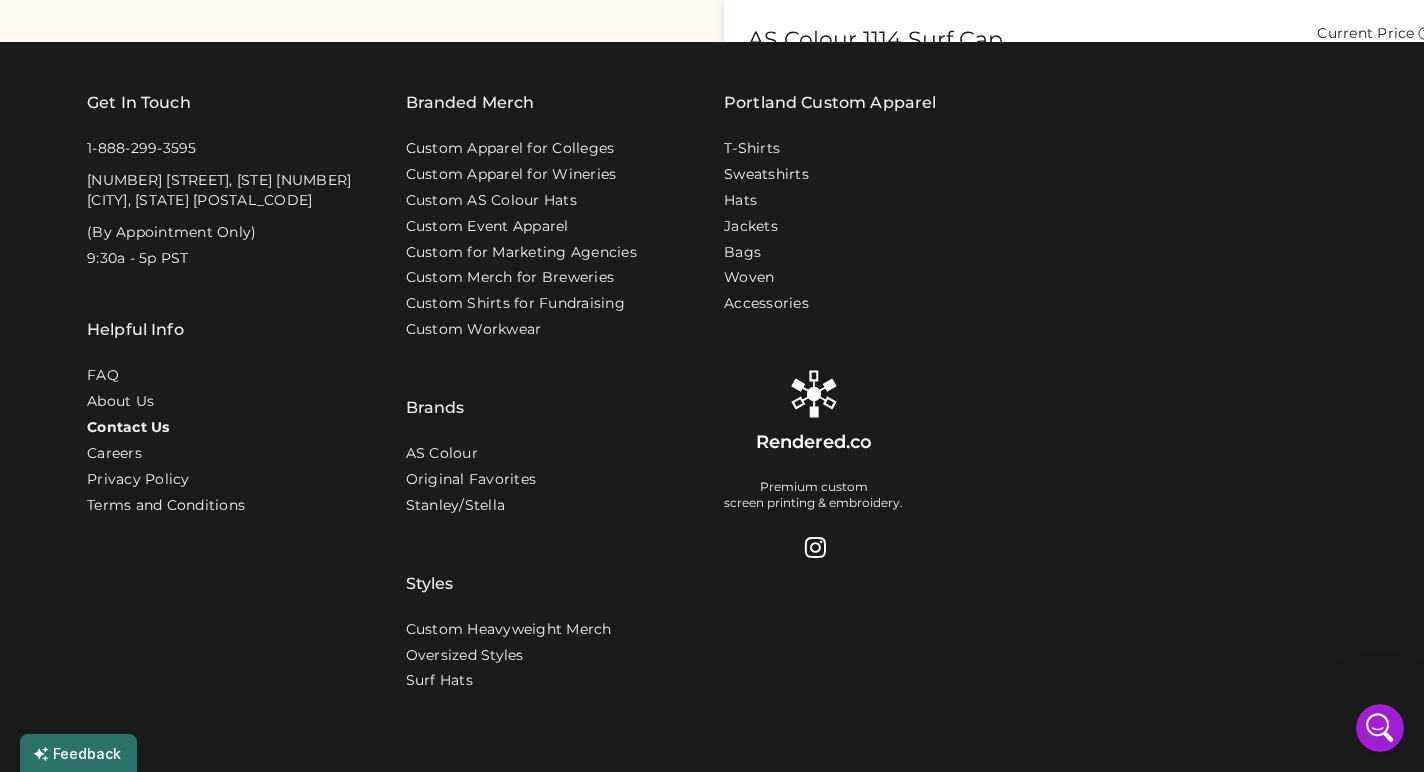 click on "Contact Us" at bounding box center [128, 428] 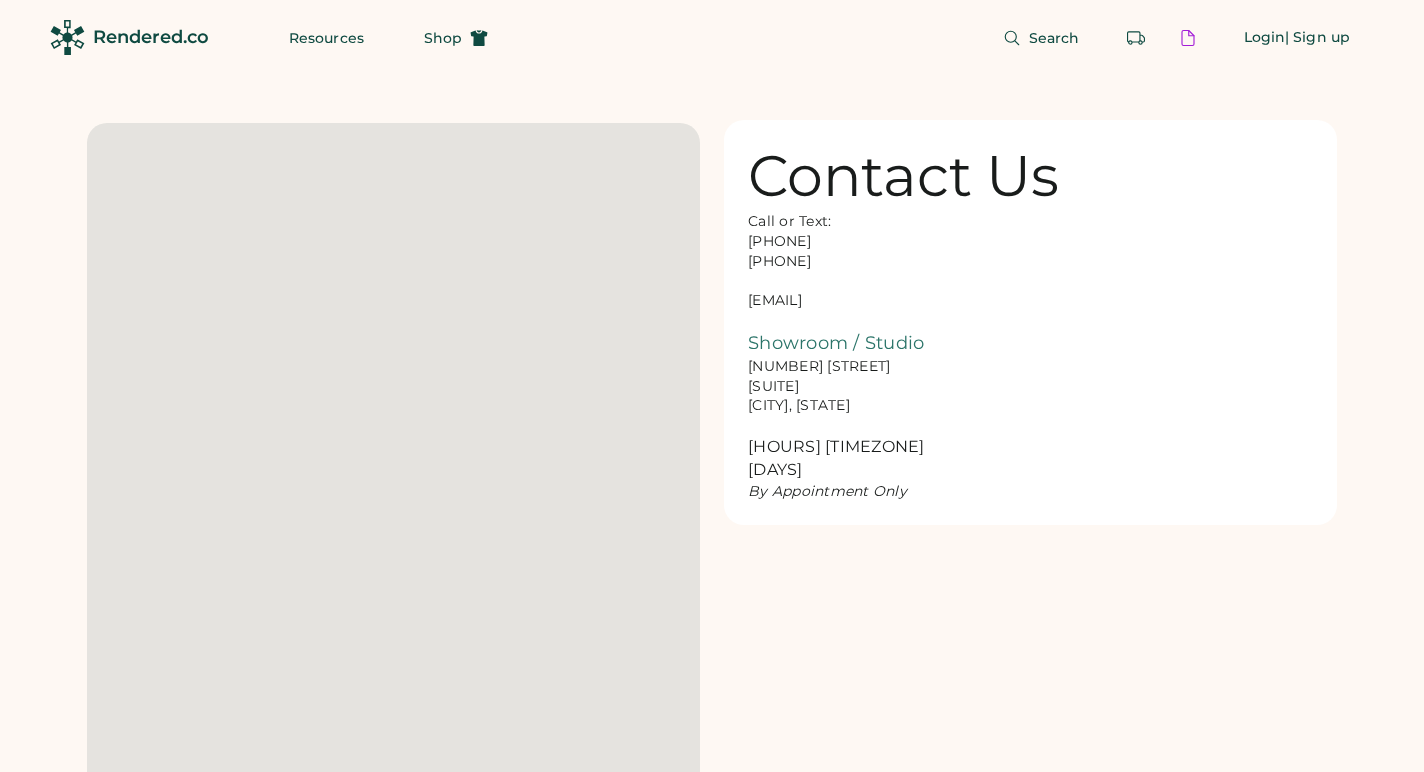 scroll, scrollTop: 0, scrollLeft: 0, axis: both 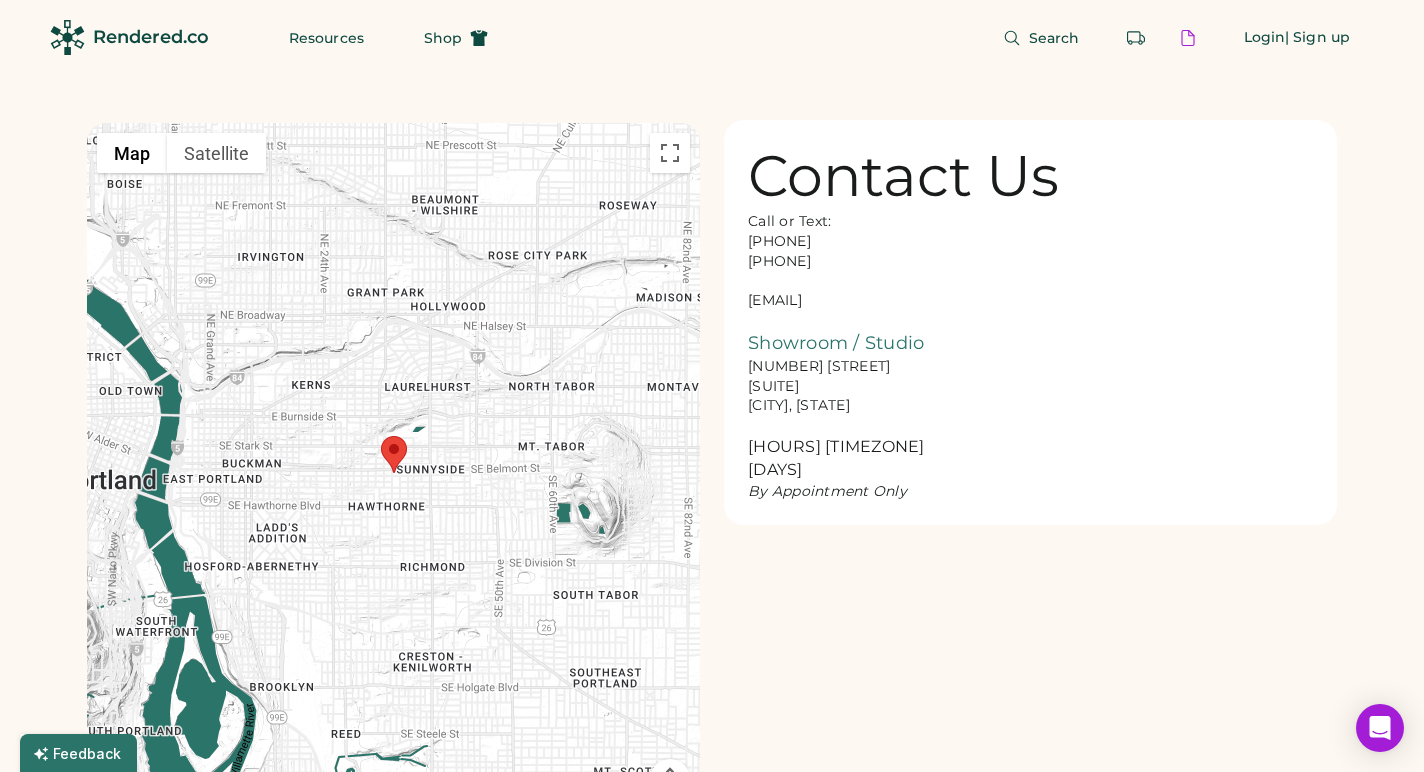 drag, startPoint x: 884, startPoint y: 296, endPoint x: 742, endPoint y: 298, distance: 142.01408 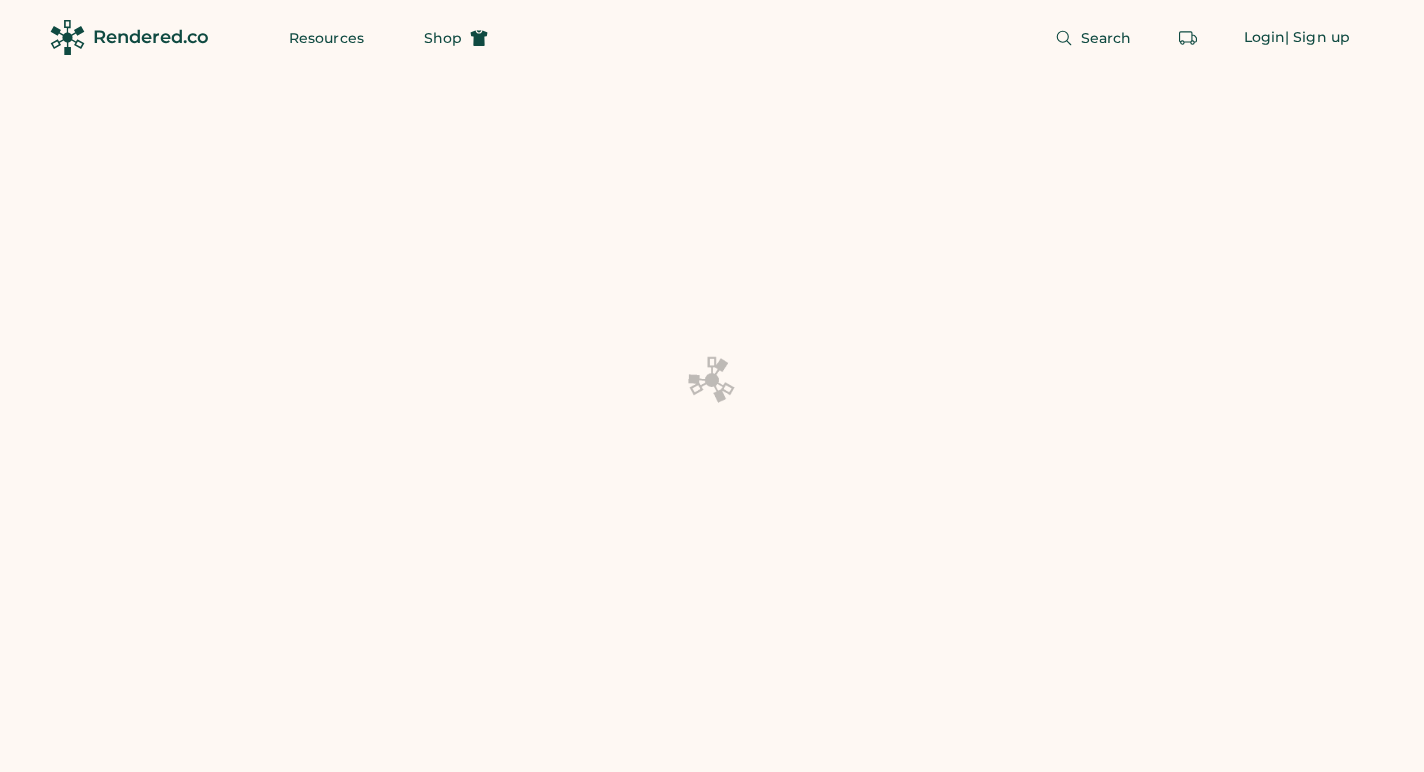 scroll, scrollTop: 1296, scrollLeft: 0, axis: vertical 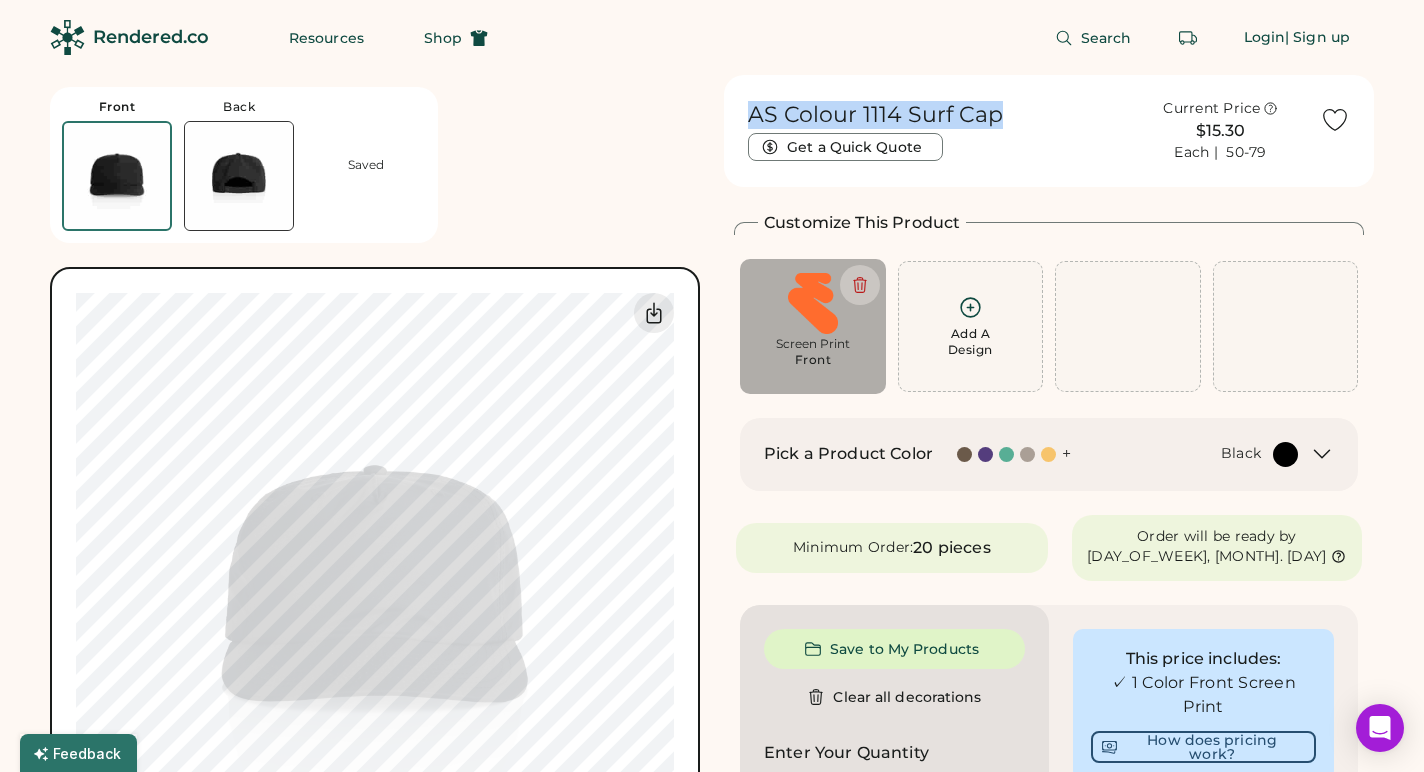 drag, startPoint x: 748, startPoint y: 116, endPoint x: 1015, endPoint y: 115, distance: 267.00186 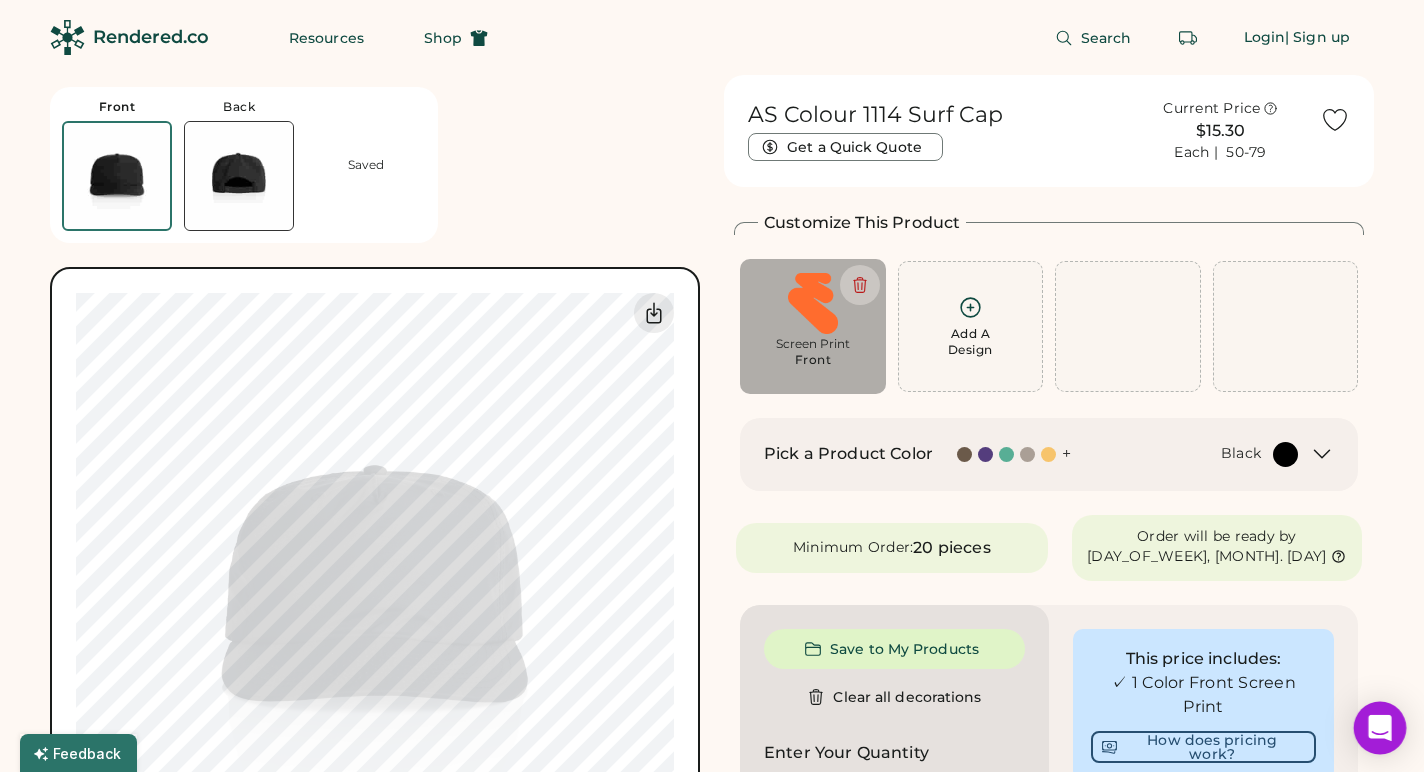 click 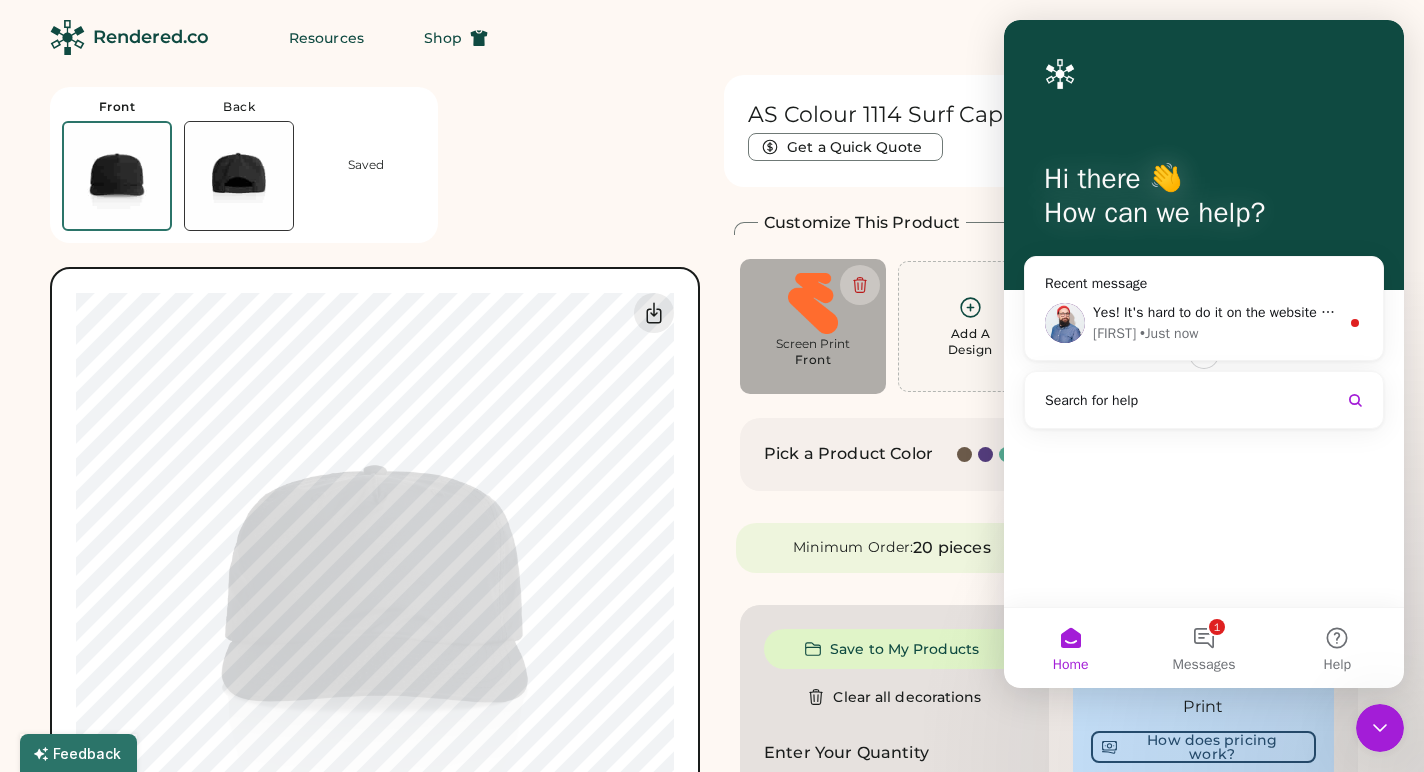 scroll, scrollTop: 0, scrollLeft: 0, axis: both 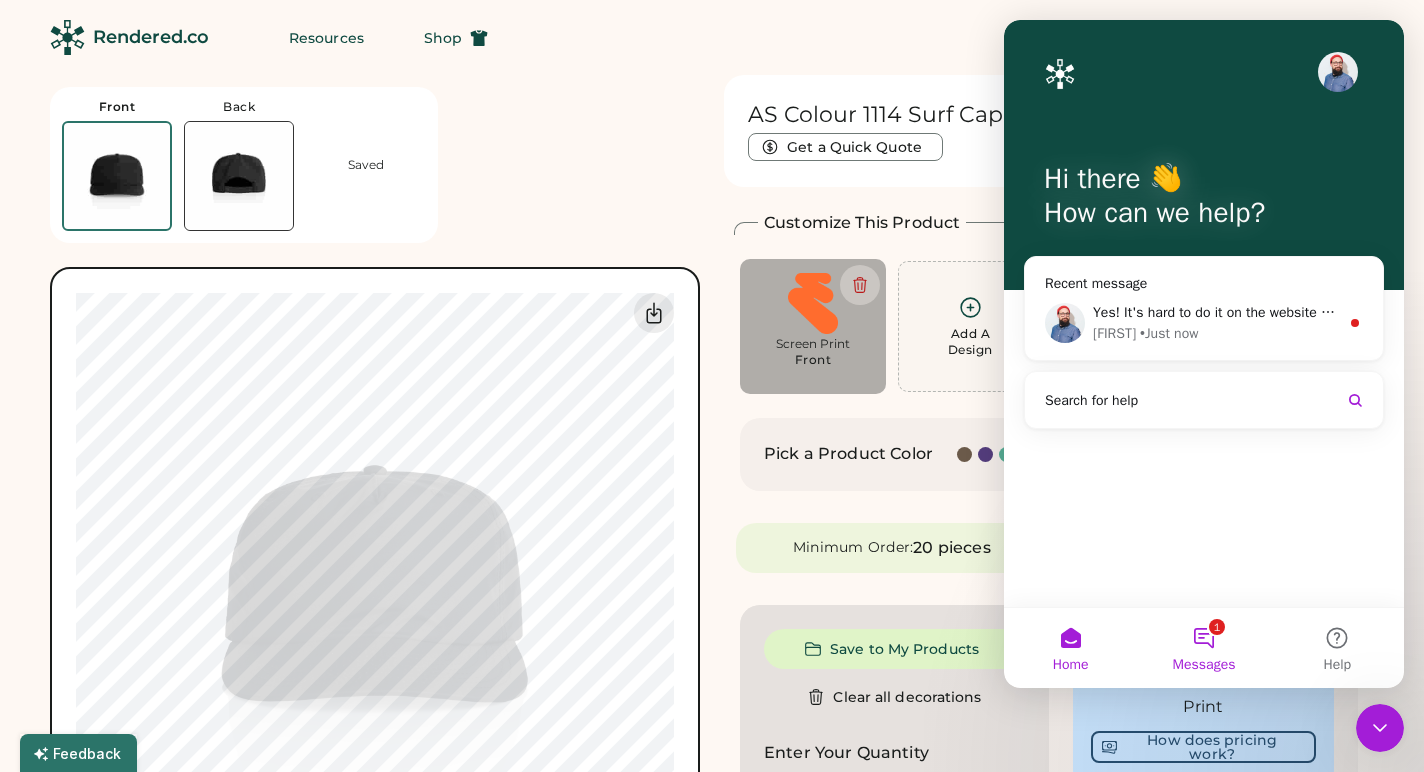 click on "1 Messages" at bounding box center (1203, 648) 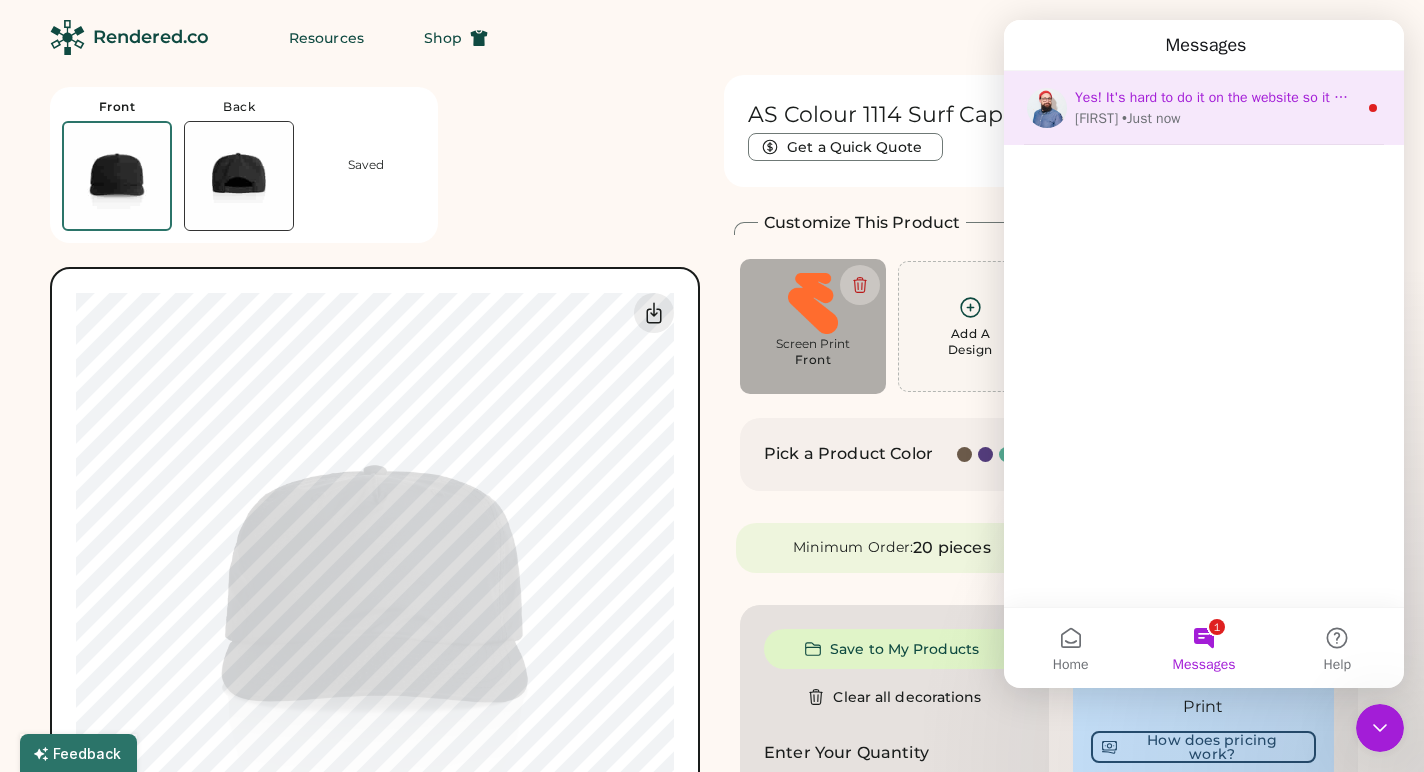 click on "Nate •  Just now" at bounding box center (1216, 118) 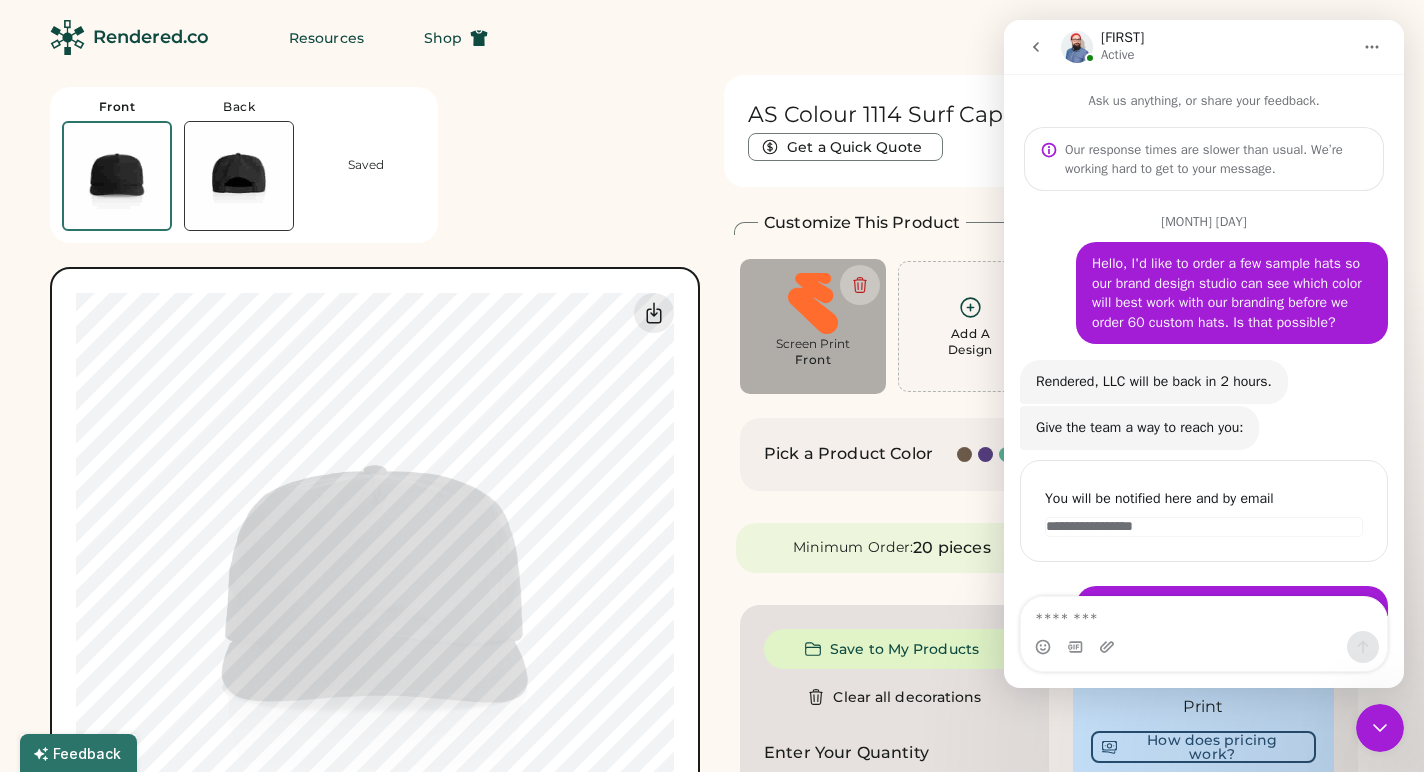 scroll, scrollTop: 3, scrollLeft: 0, axis: vertical 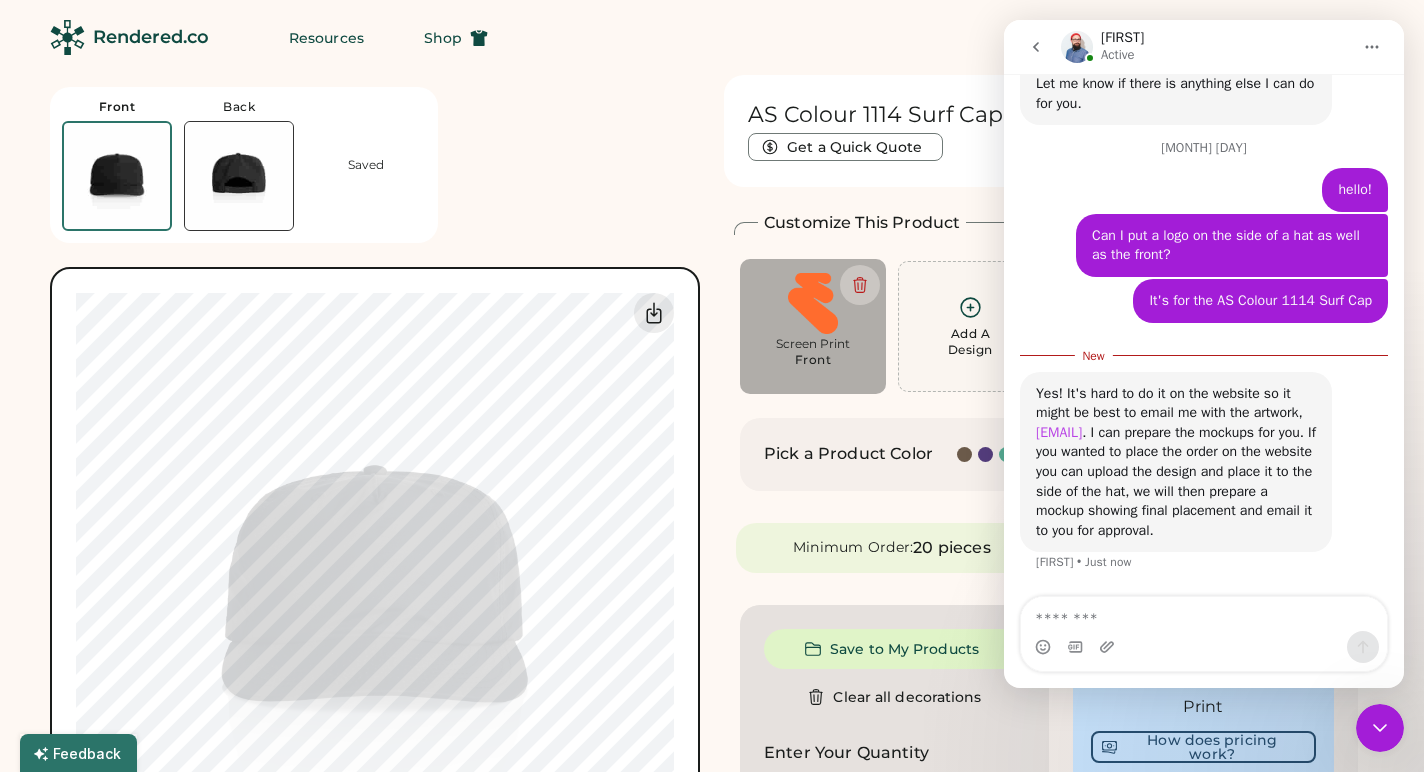drag, startPoint x: 1156, startPoint y: 413, endPoint x: 1040, endPoint y: 415, distance: 116.01724 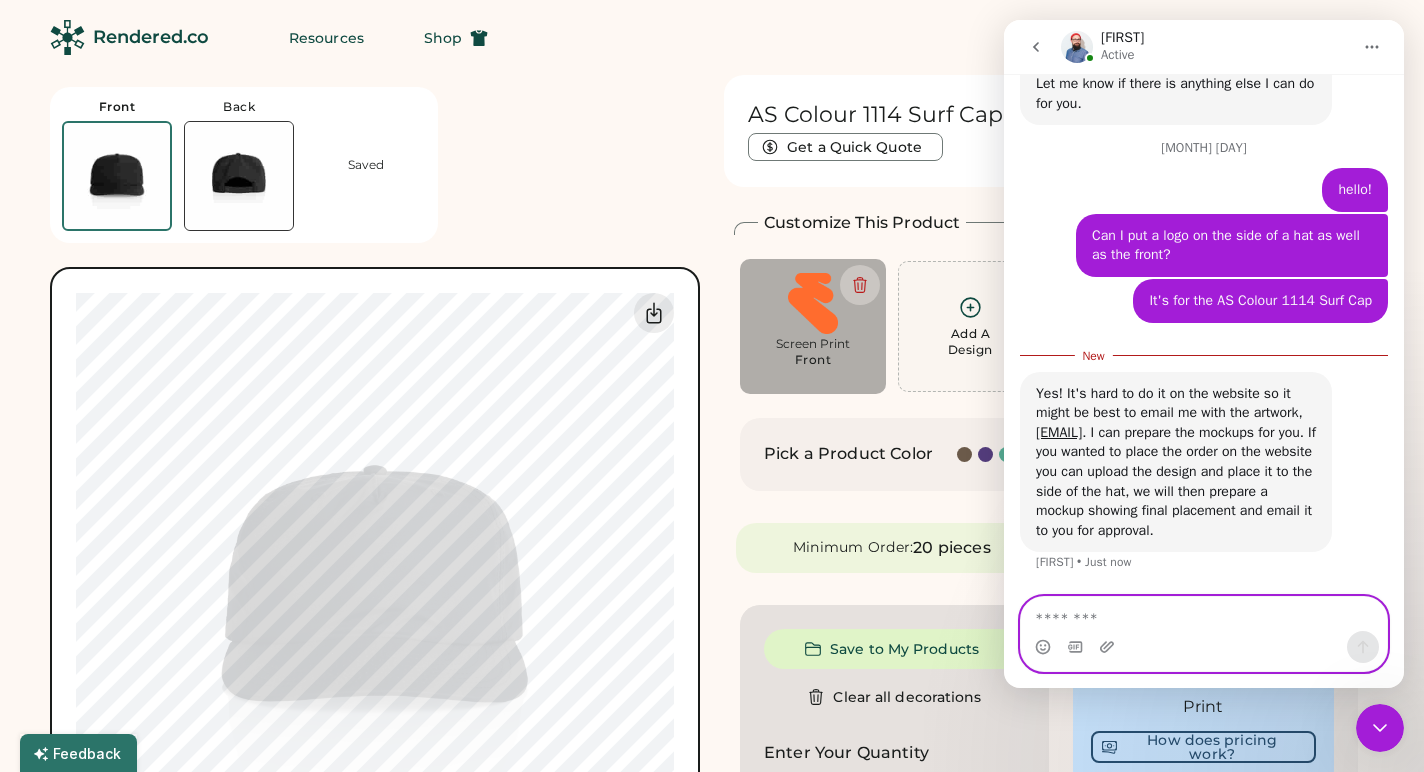click at bounding box center [1204, 614] 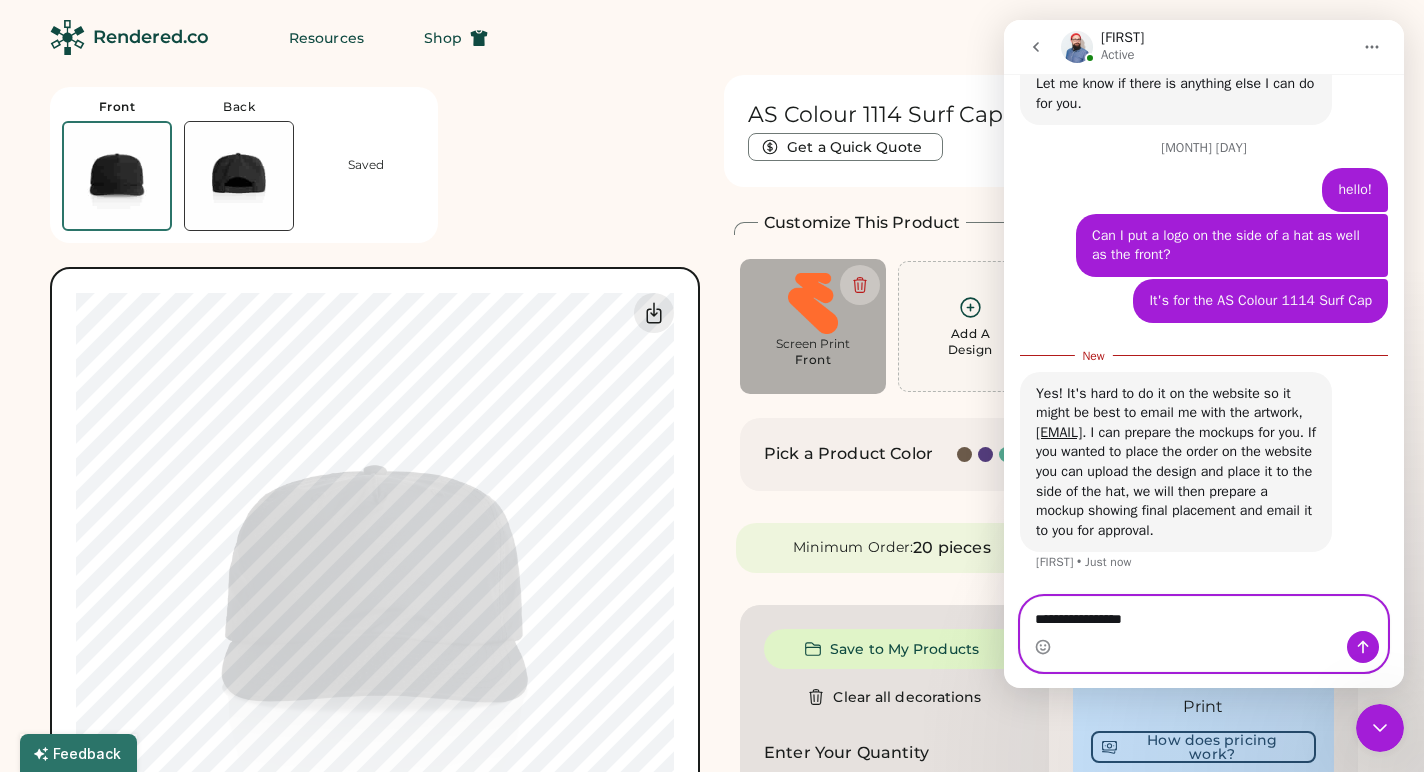 type on "**********" 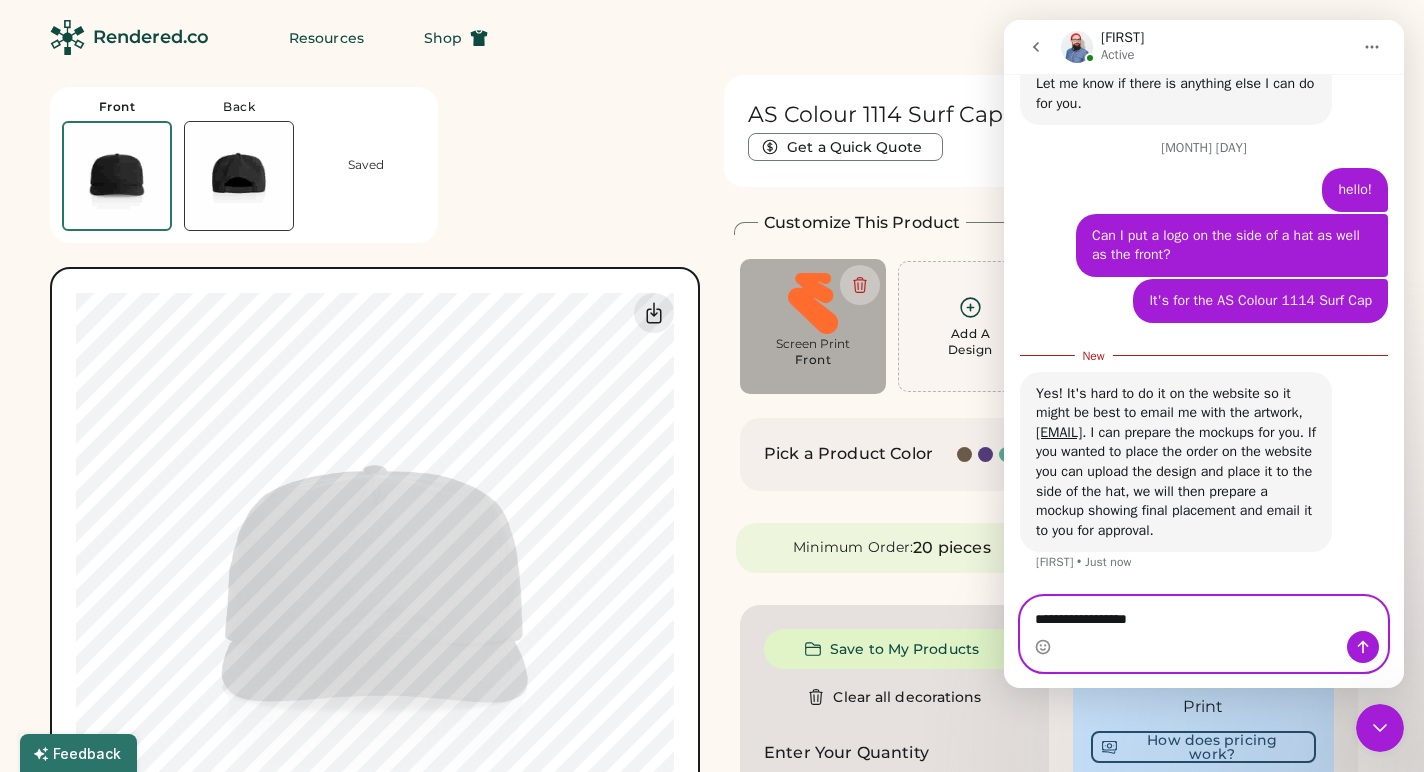 type 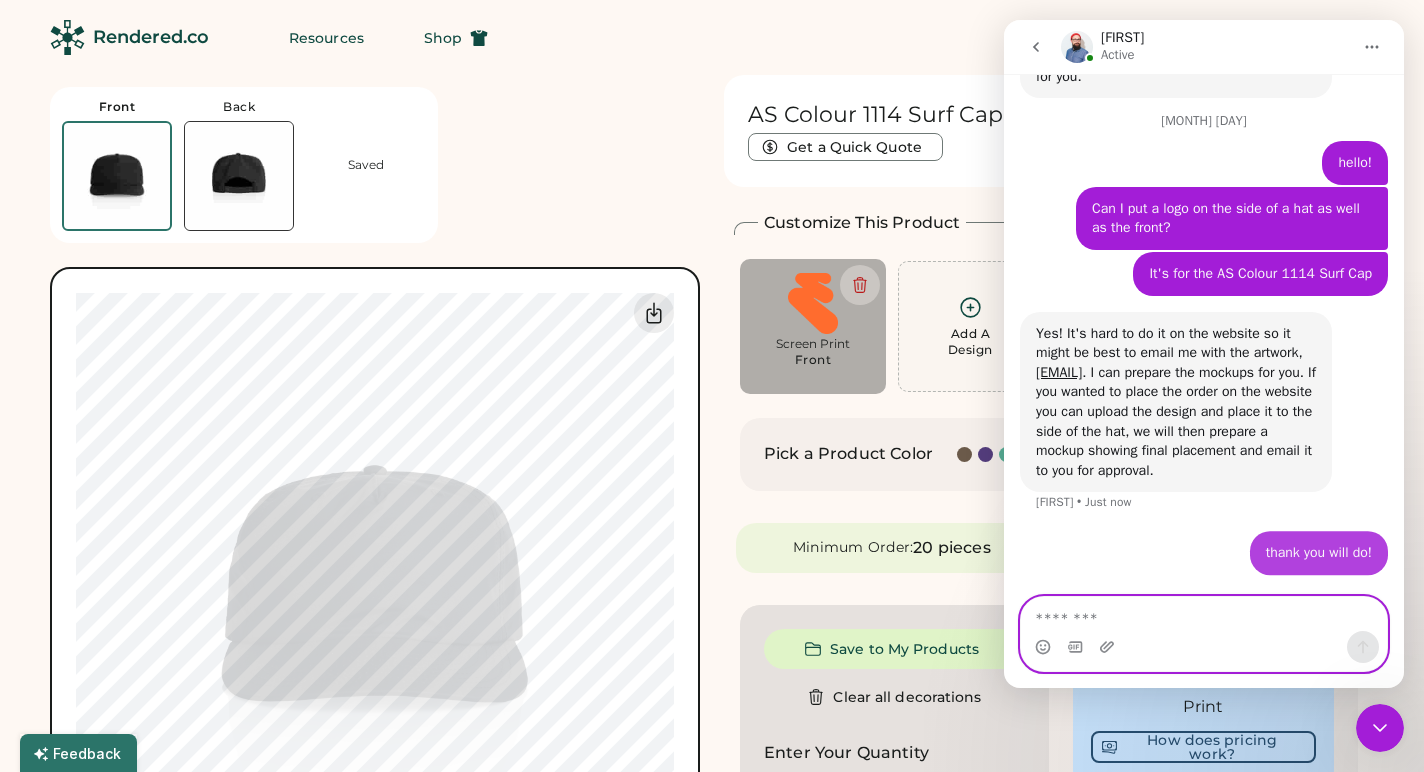 scroll, scrollTop: 2013, scrollLeft: 0, axis: vertical 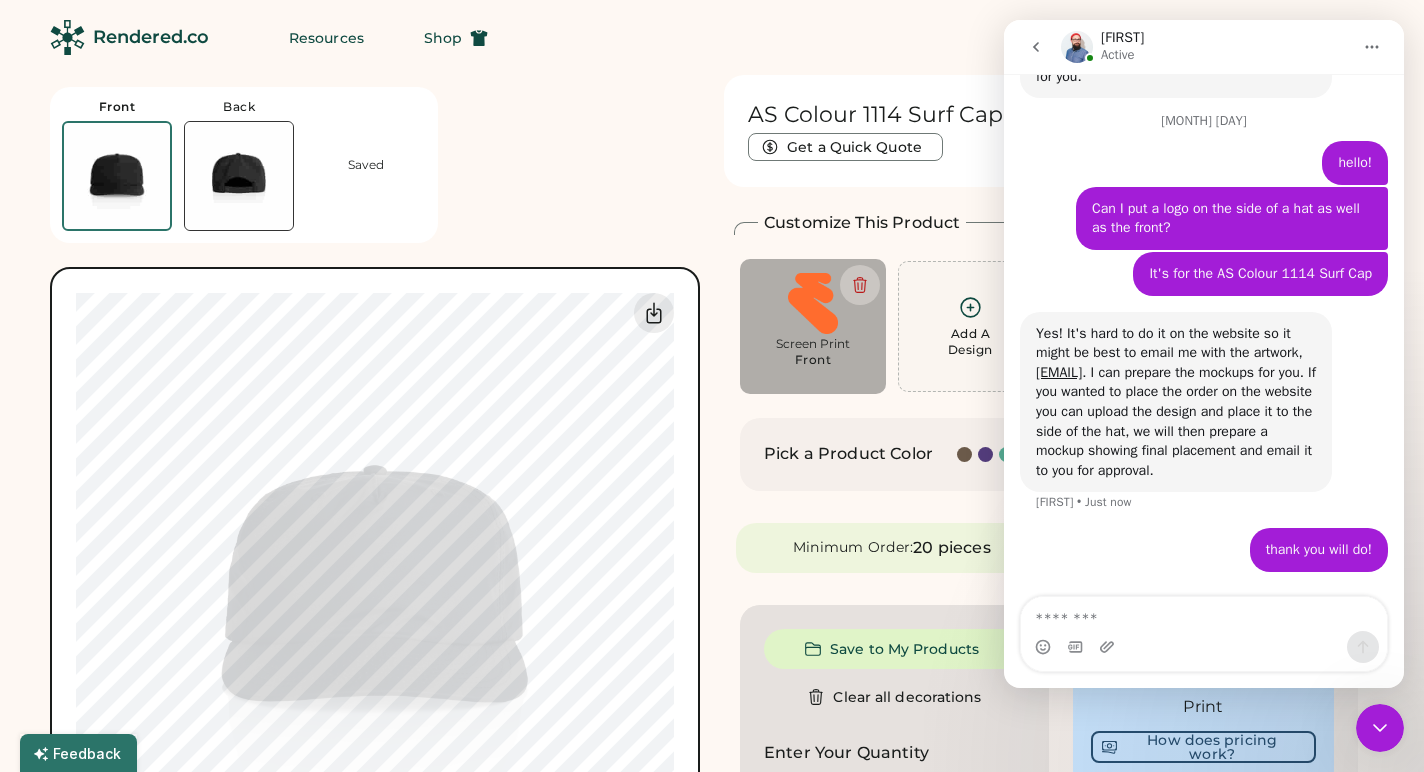 drag, startPoint x: 1155, startPoint y: 354, endPoint x: 1002, endPoint y: 354, distance: 153 